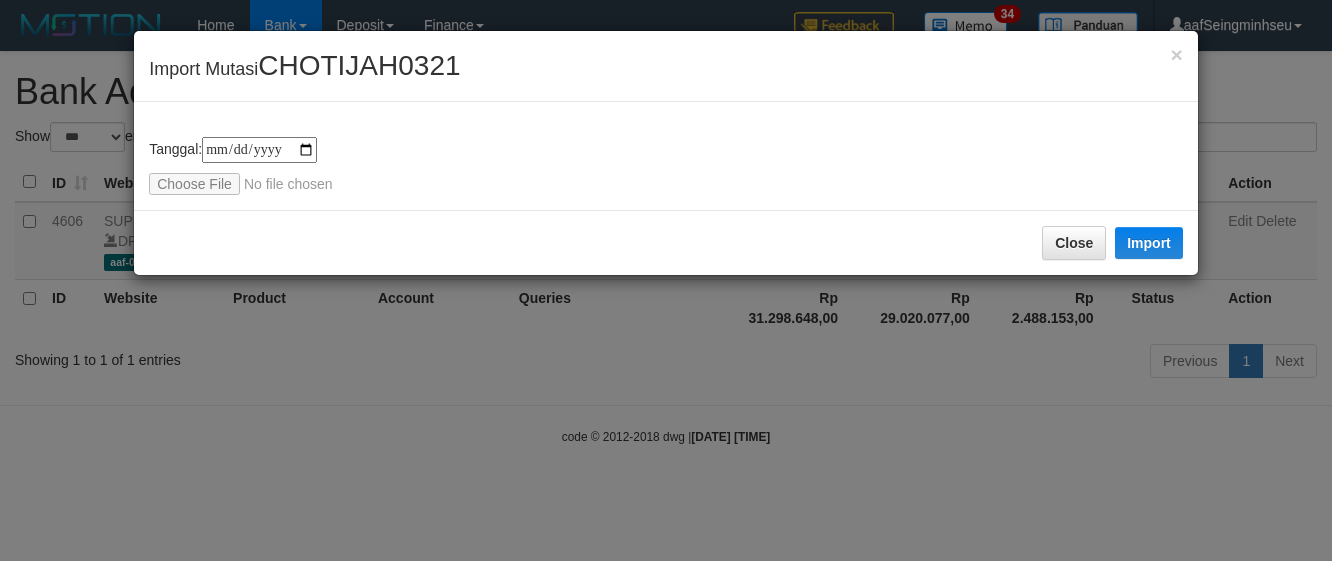 scroll, scrollTop: 0, scrollLeft: 0, axis: both 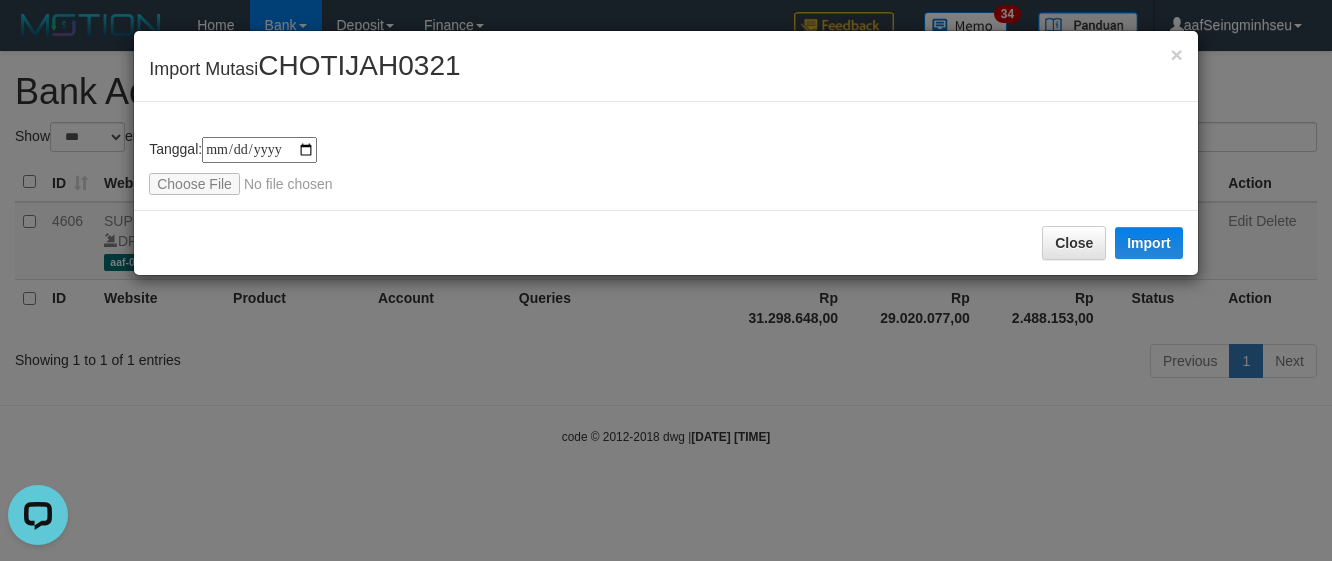 type on "**********" 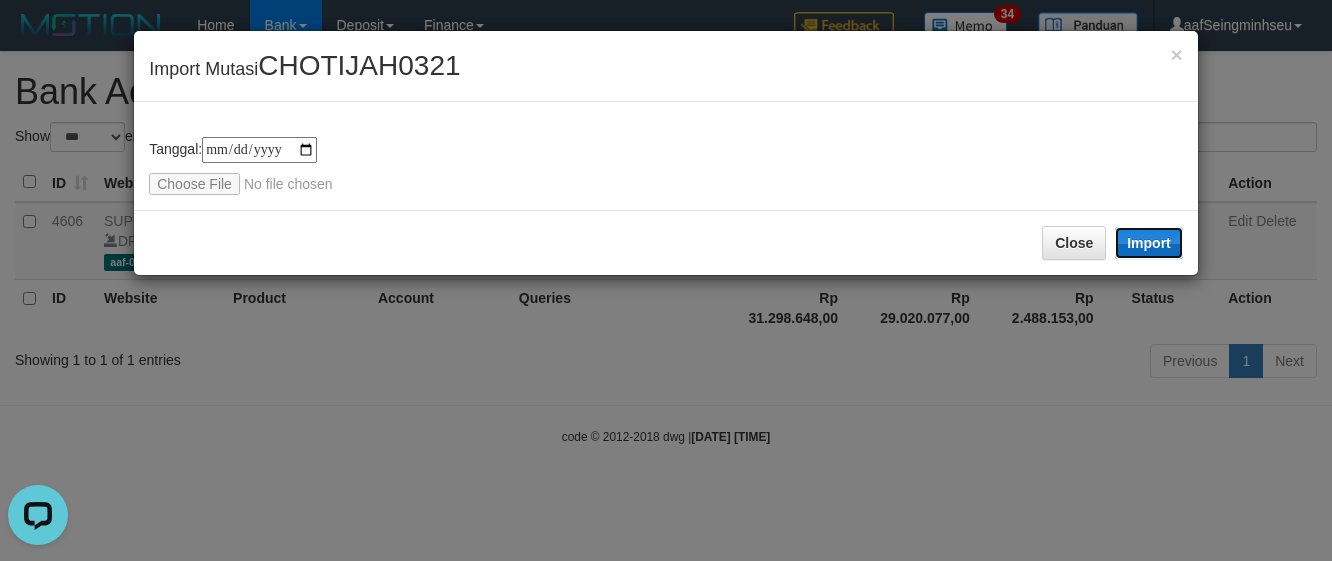 click on "Import" at bounding box center [1149, 243] 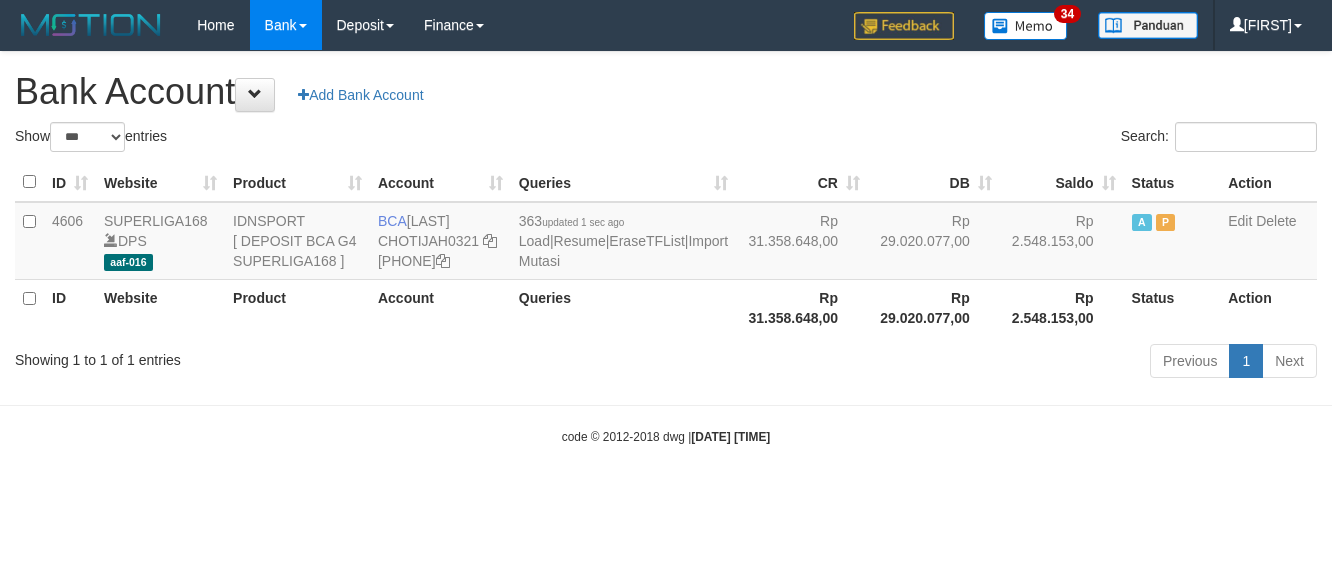 scroll, scrollTop: 0, scrollLeft: 0, axis: both 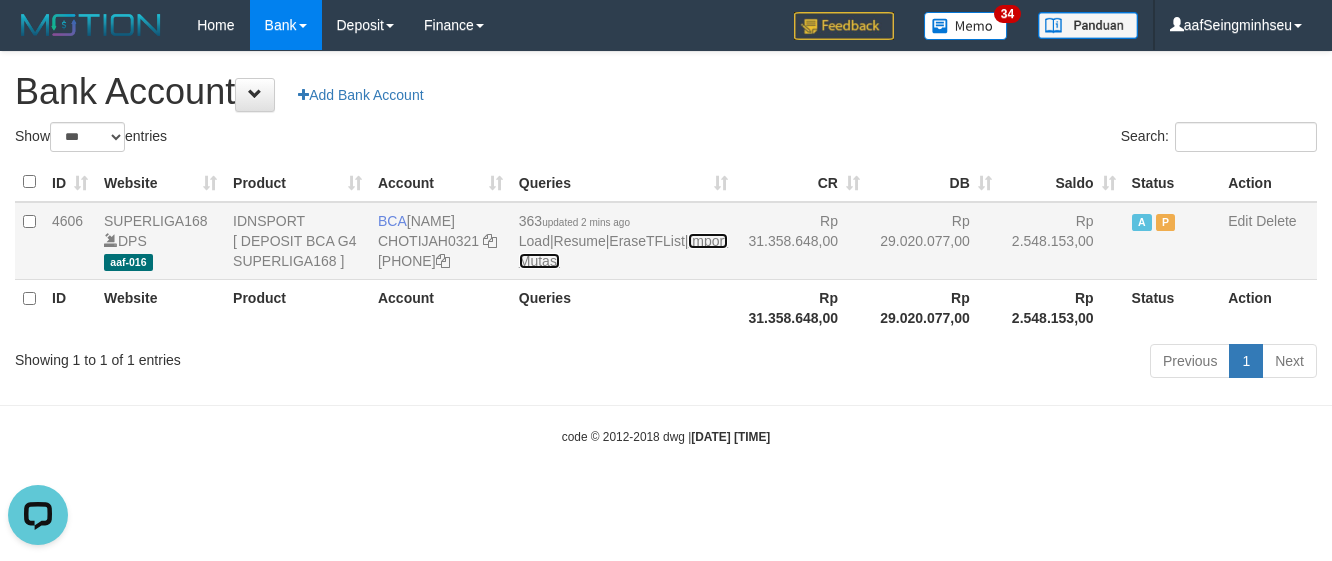 click on "Import Mutasi" at bounding box center (623, 251) 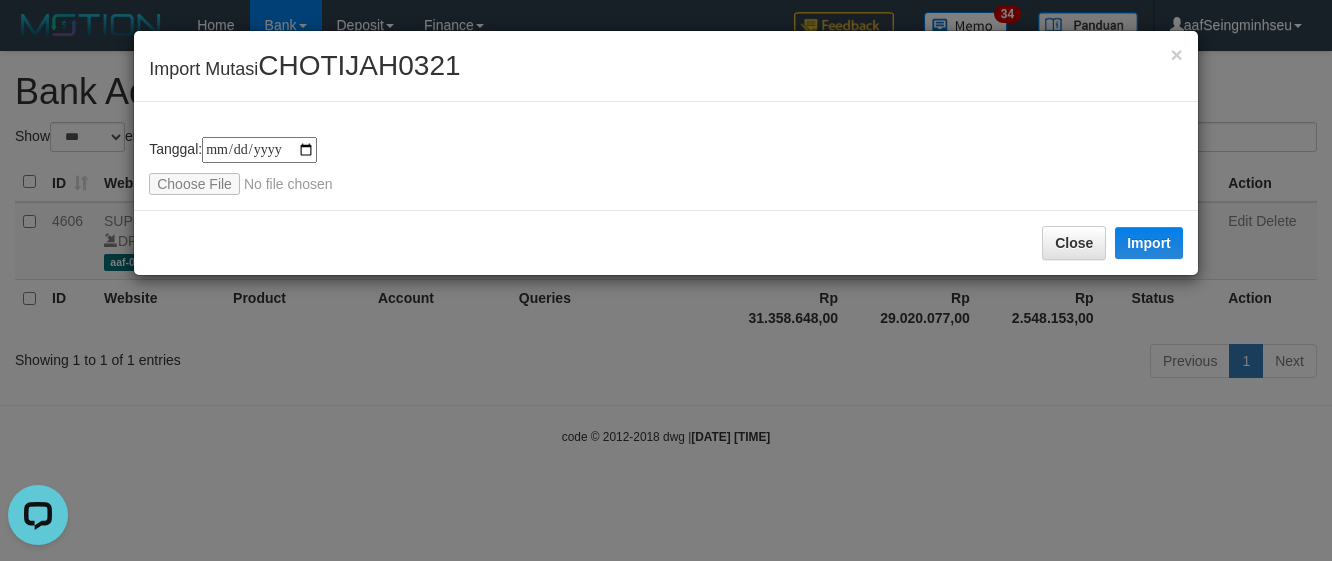 type on "**********" 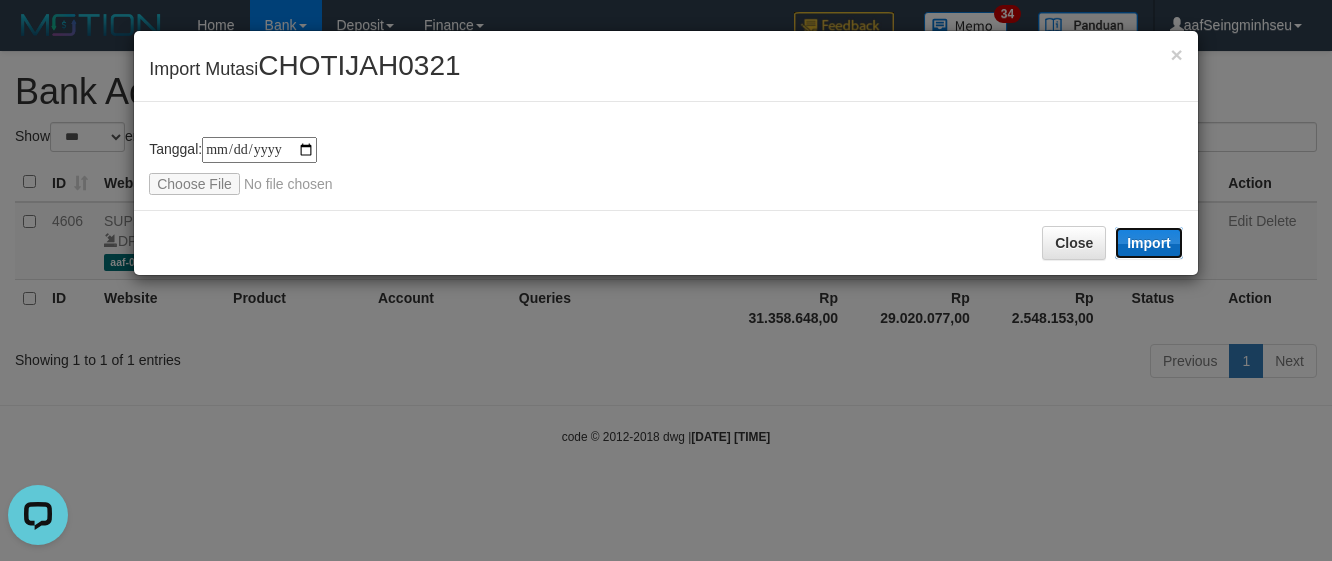 click on "Import" at bounding box center [1149, 243] 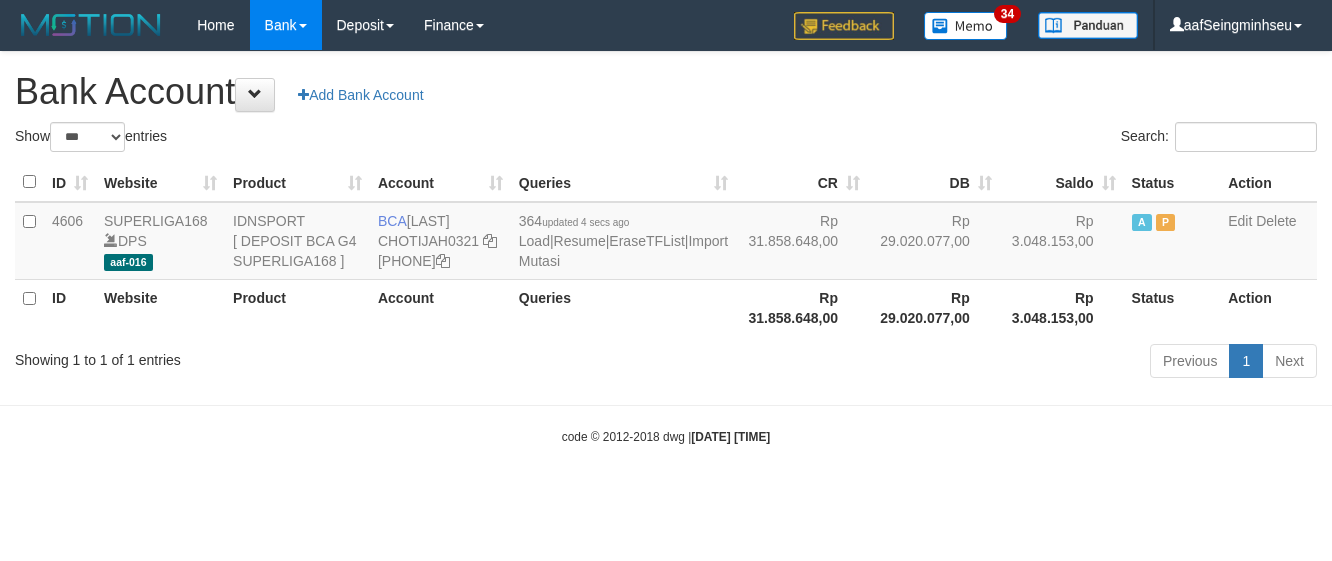 scroll, scrollTop: 0, scrollLeft: 0, axis: both 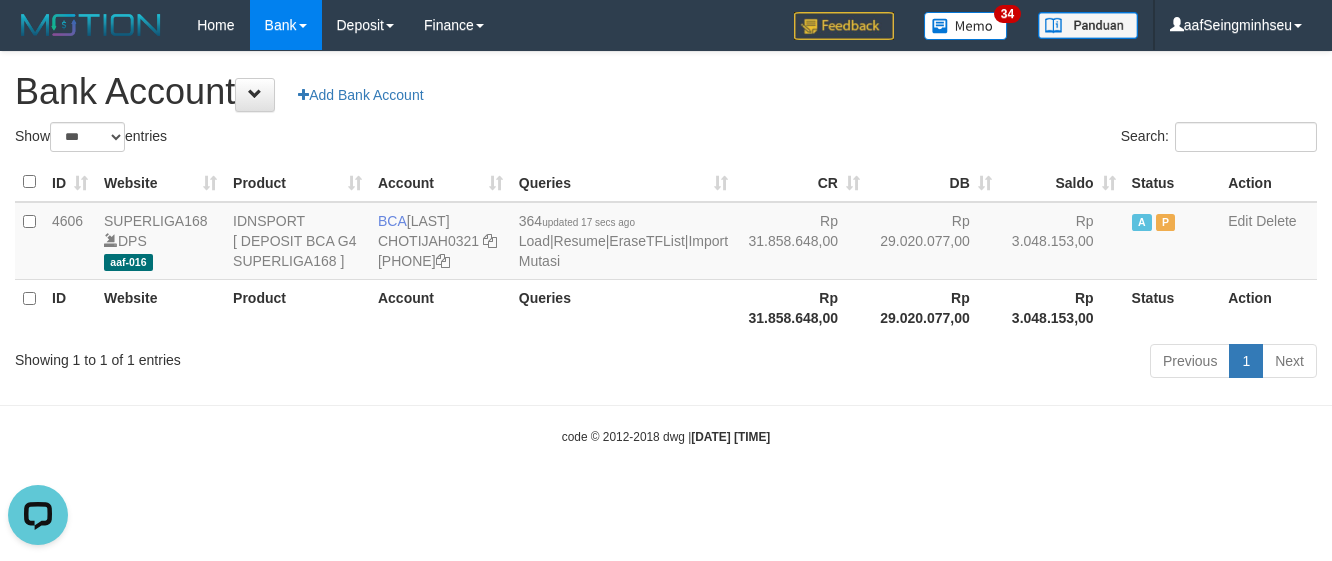 click on "Search:" at bounding box center [999, 139] 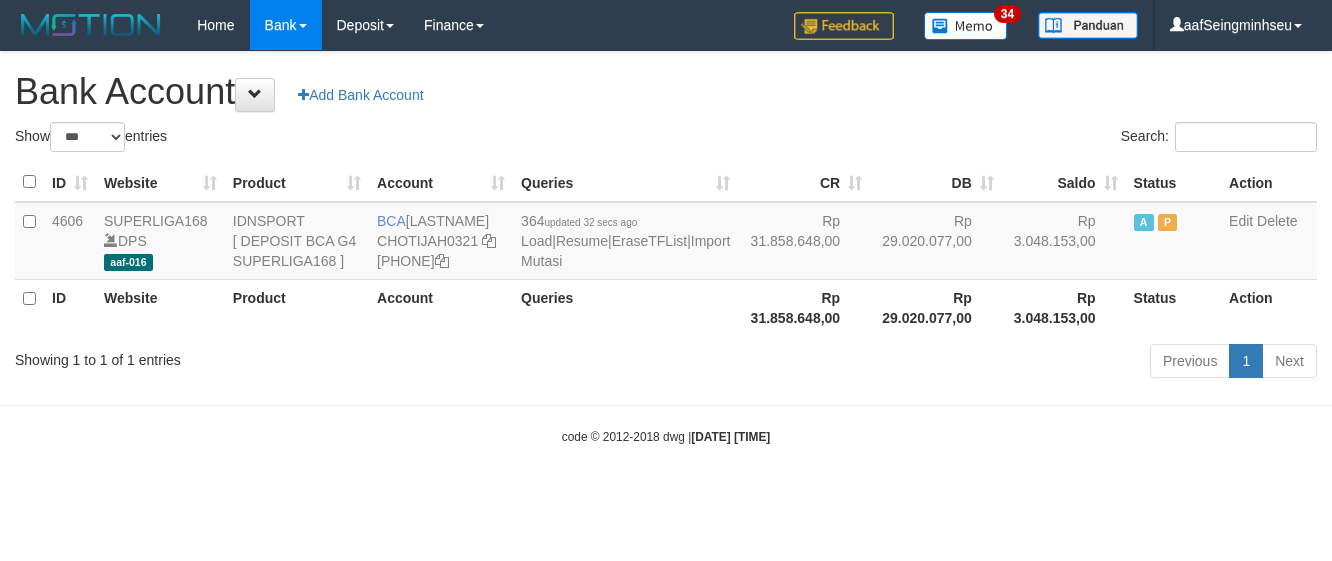scroll, scrollTop: 0, scrollLeft: 0, axis: both 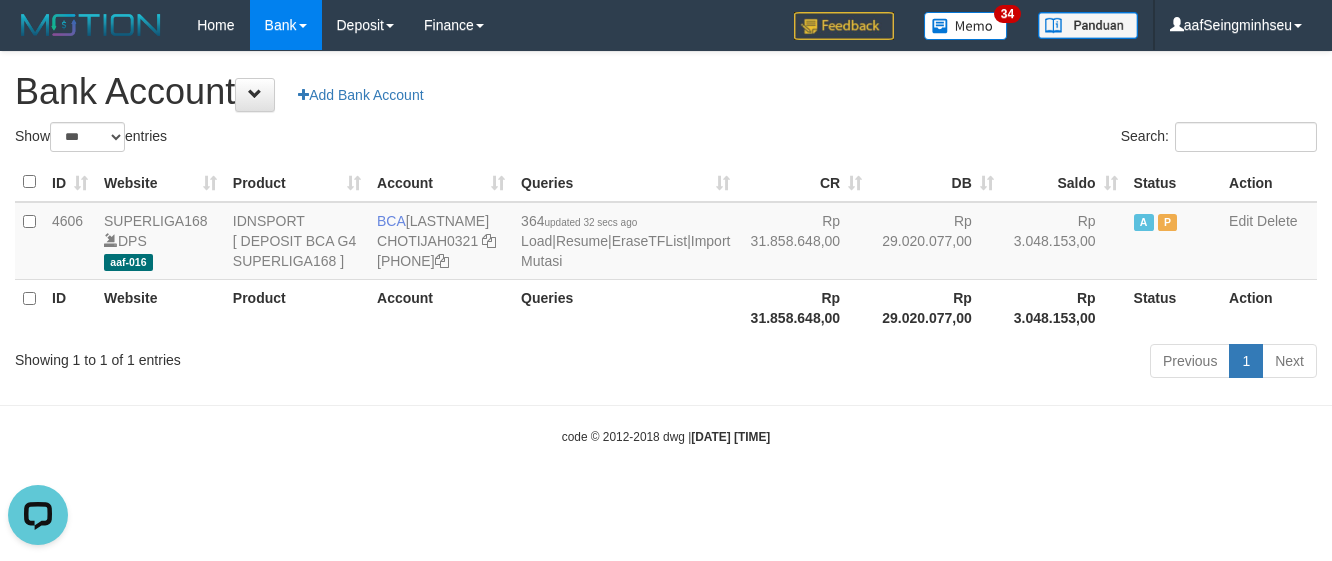 click on "**********" at bounding box center (666, 218) 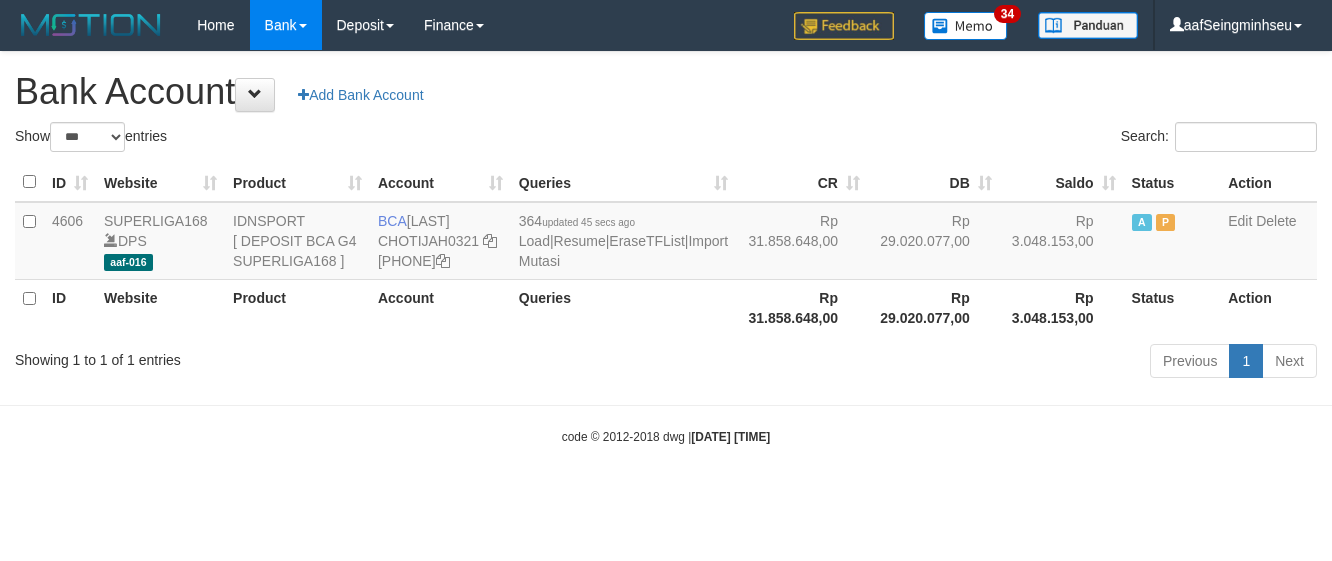 scroll, scrollTop: 0, scrollLeft: 0, axis: both 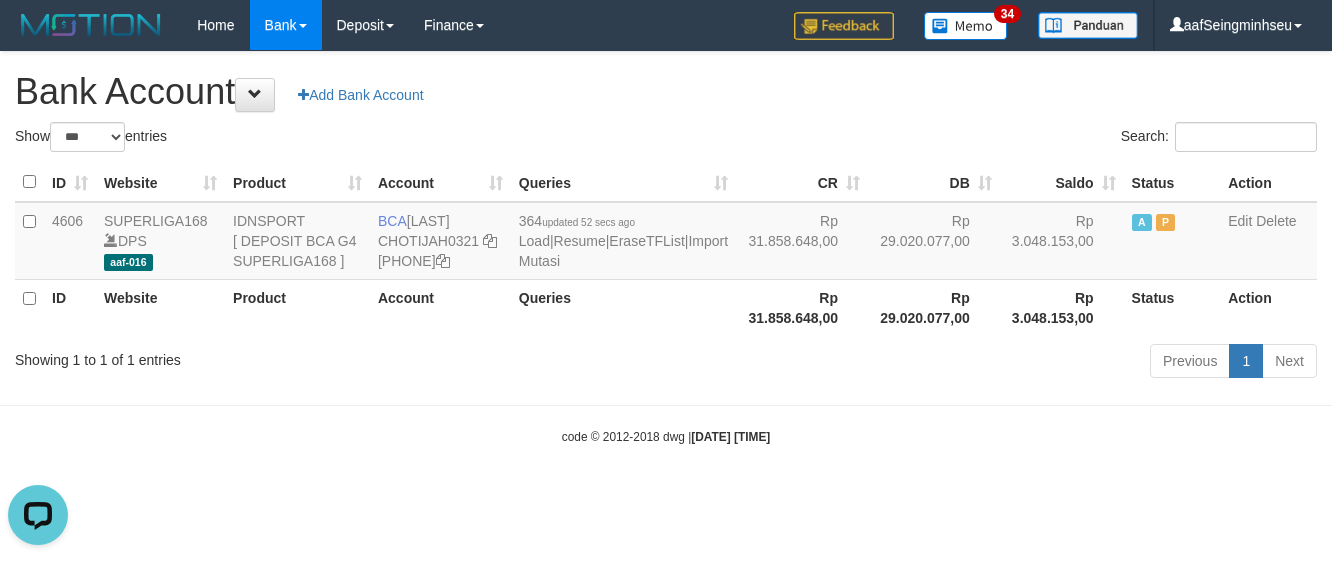 click on "Show  ** ** ** *** ***  entries" at bounding box center (333, 139) 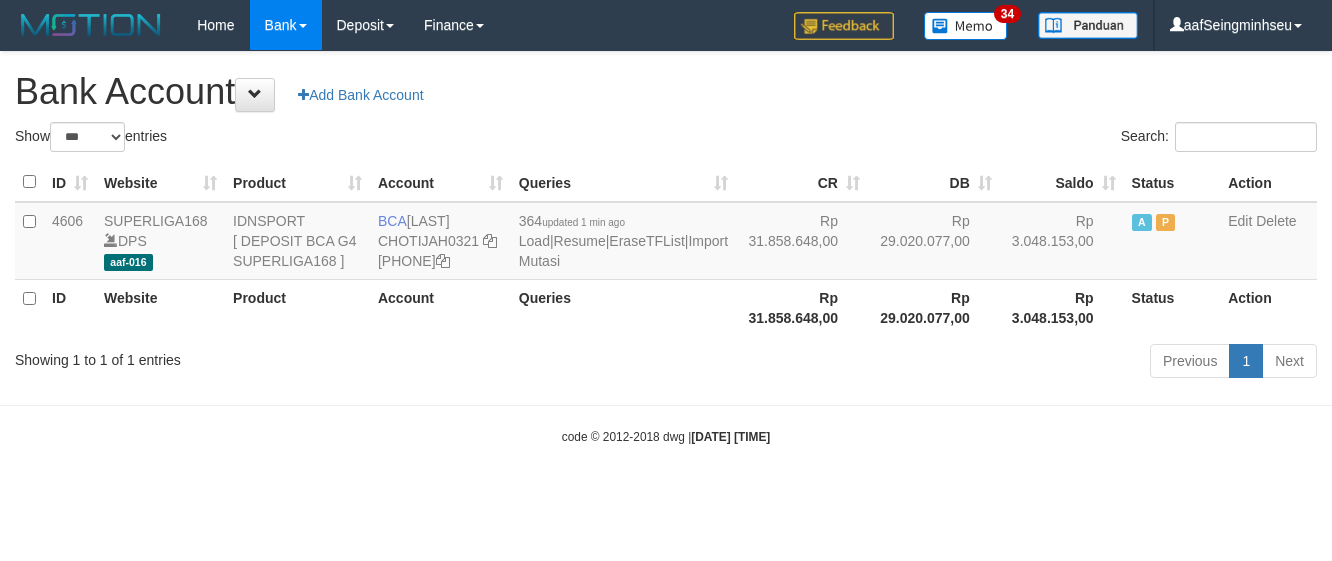 scroll, scrollTop: 0, scrollLeft: 0, axis: both 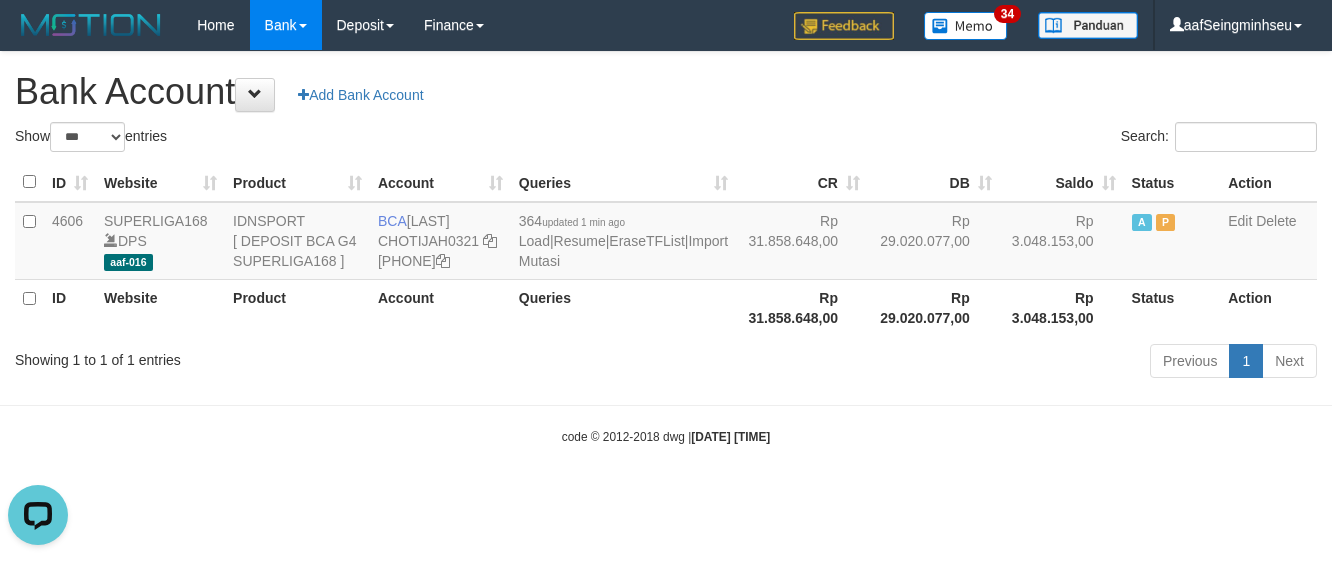 click on "Bank Account
Add Bank Account" at bounding box center (666, 92) 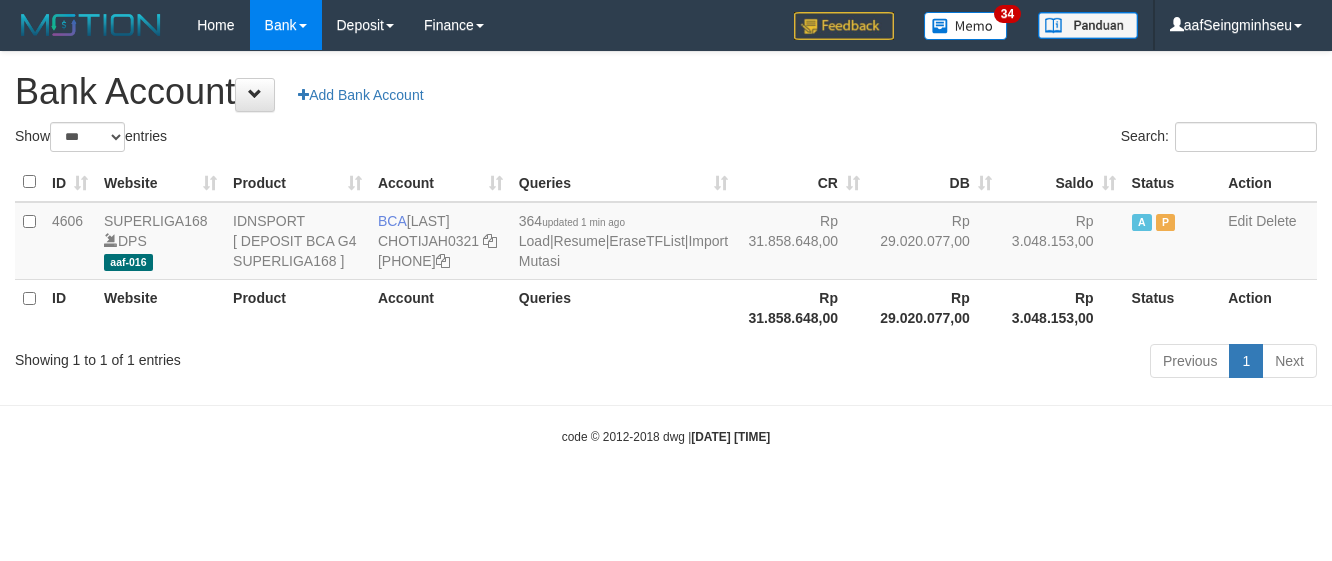 scroll, scrollTop: 0, scrollLeft: 0, axis: both 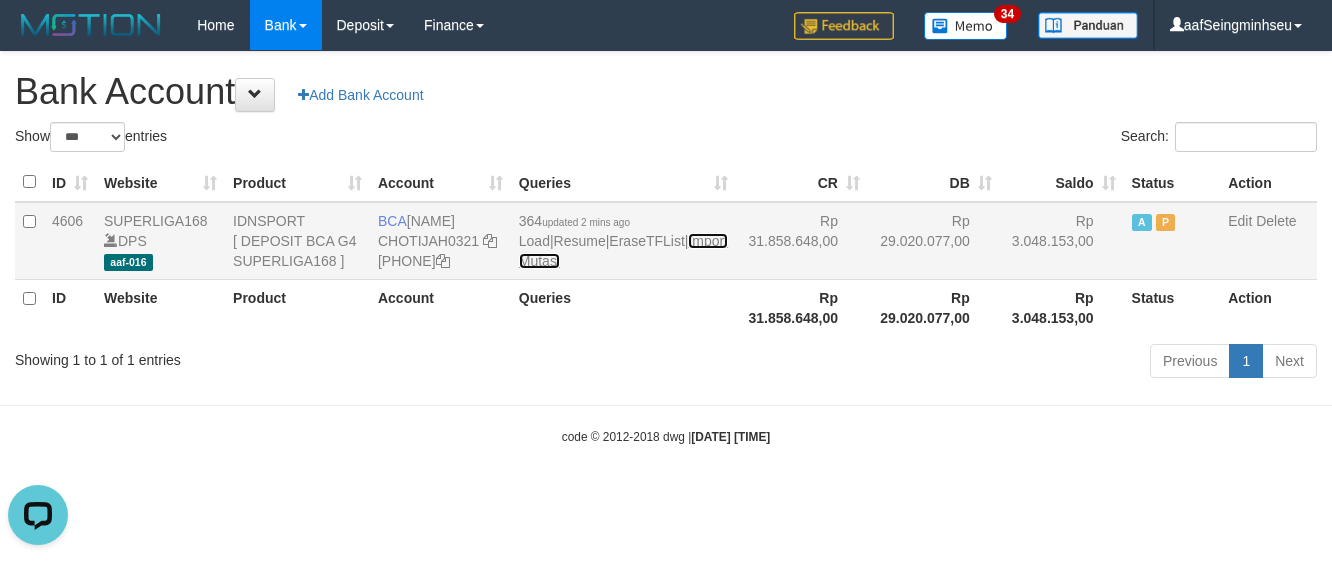 click on "Import Mutasi" at bounding box center (623, 251) 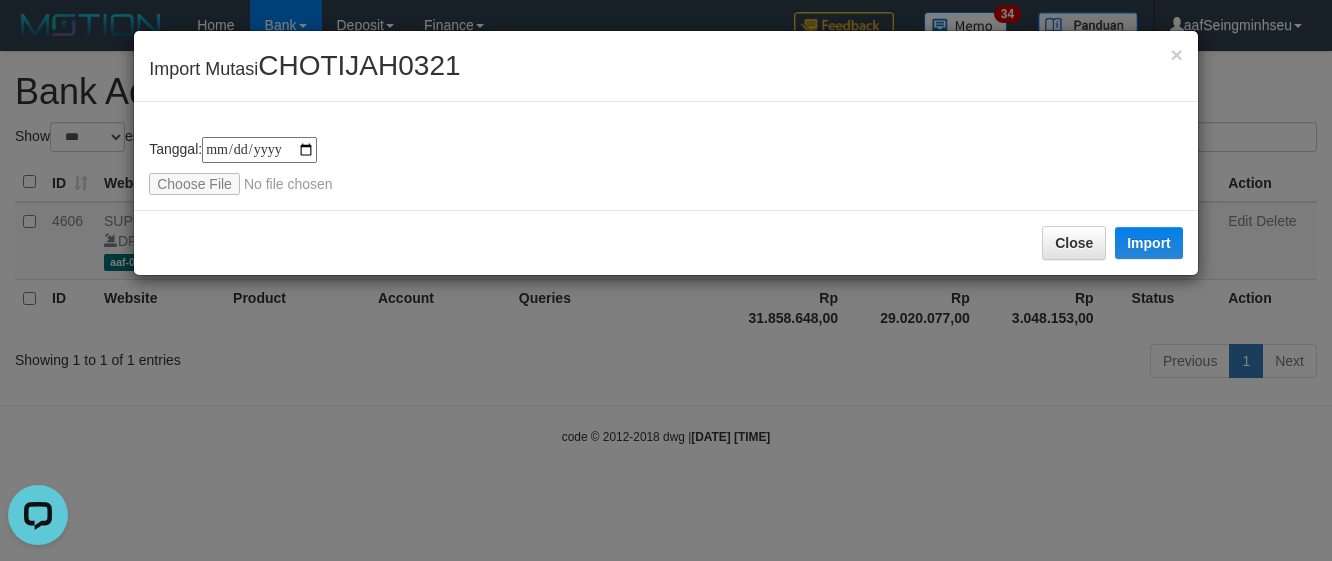 type on "**********" 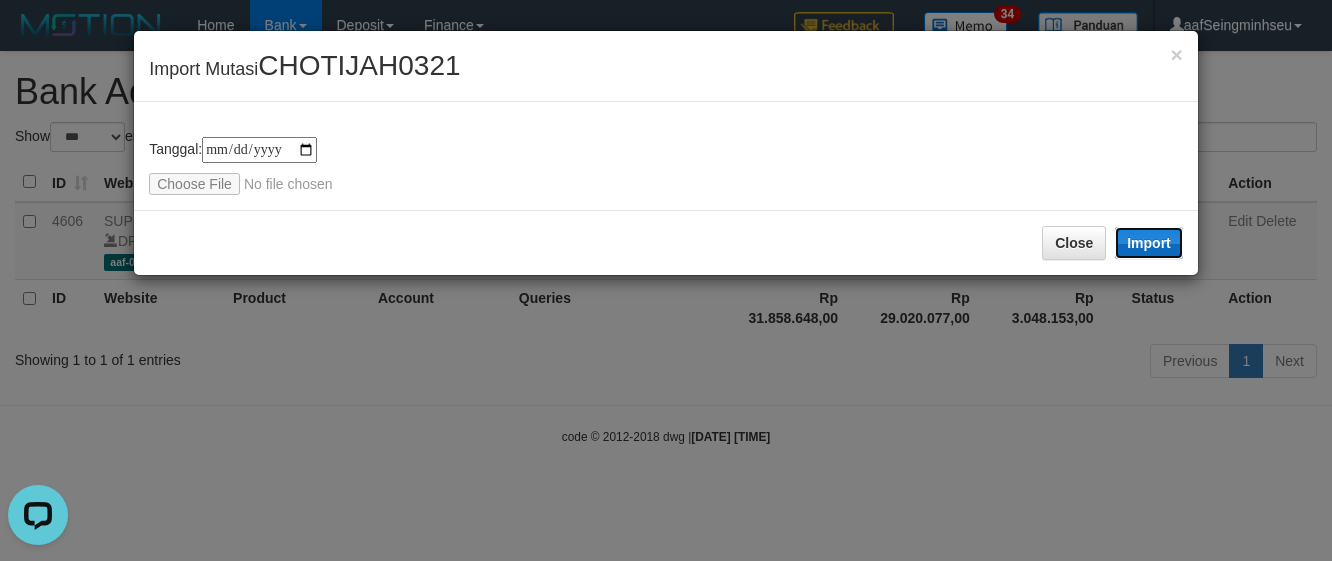 click on "Import" at bounding box center (1149, 243) 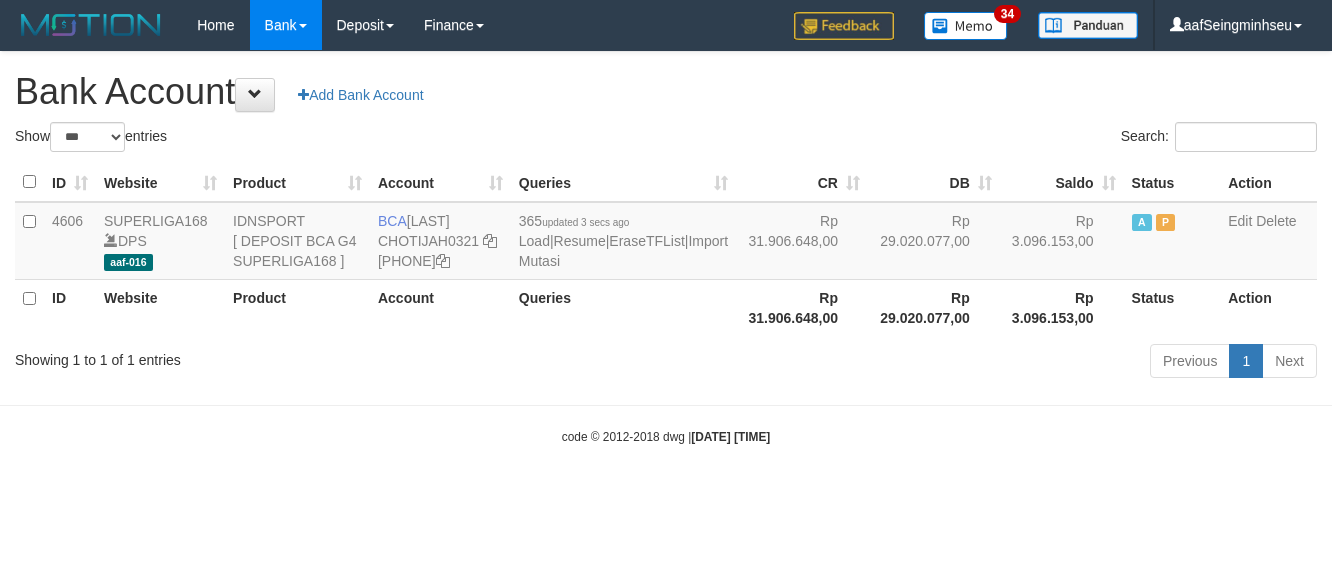 scroll, scrollTop: 0, scrollLeft: 0, axis: both 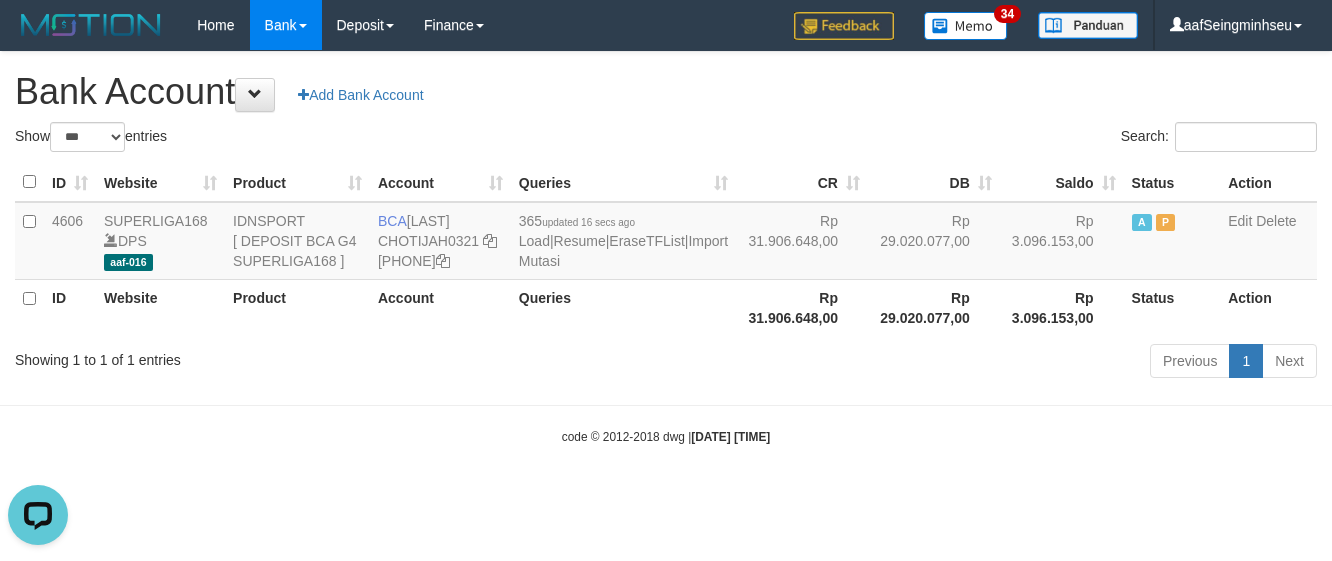 click on "Bank Account
Add Bank Account" at bounding box center [666, 92] 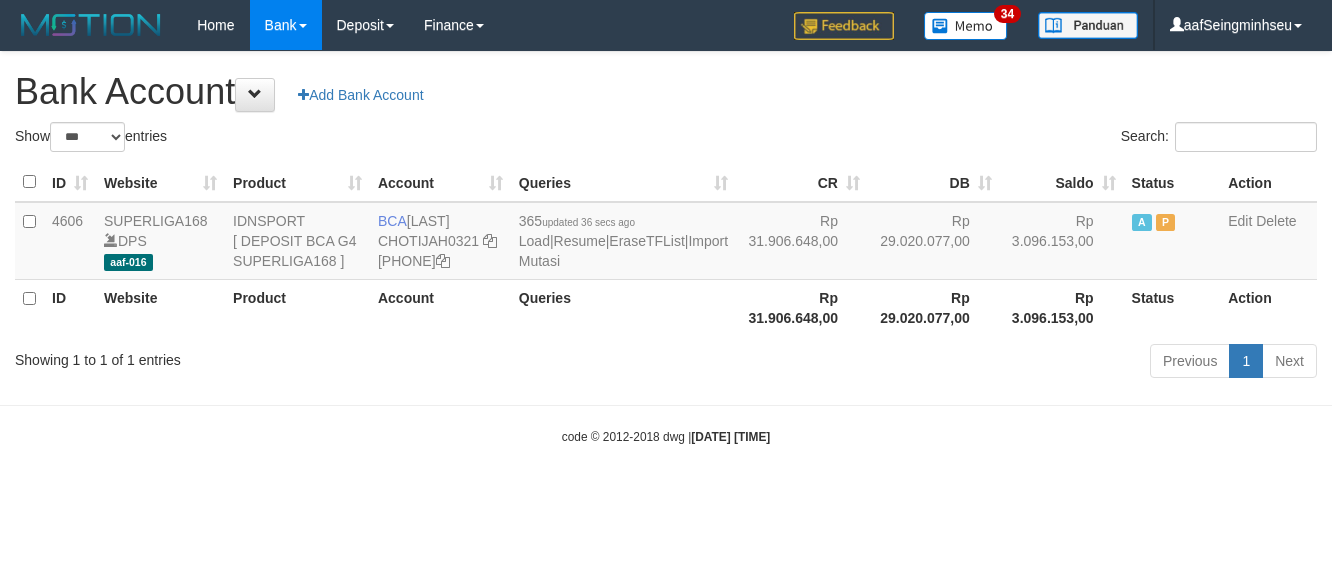 scroll, scrollTop: 0, scrollLeft: 0, axis: both 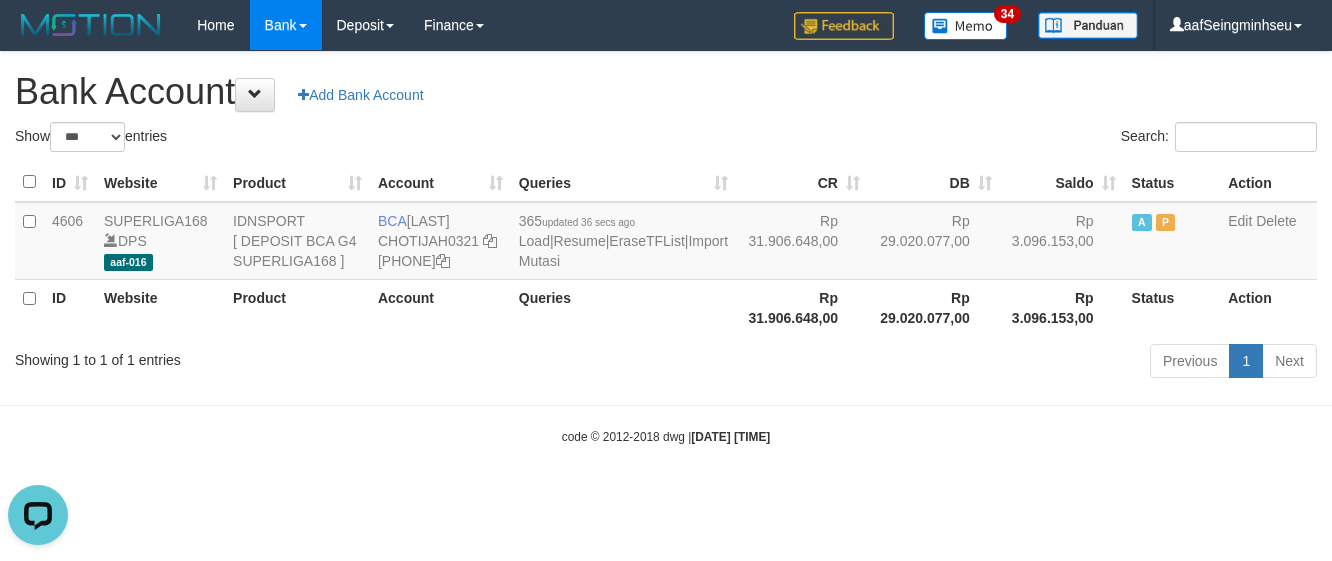 click on "**********" at bounding box center (666, 218) 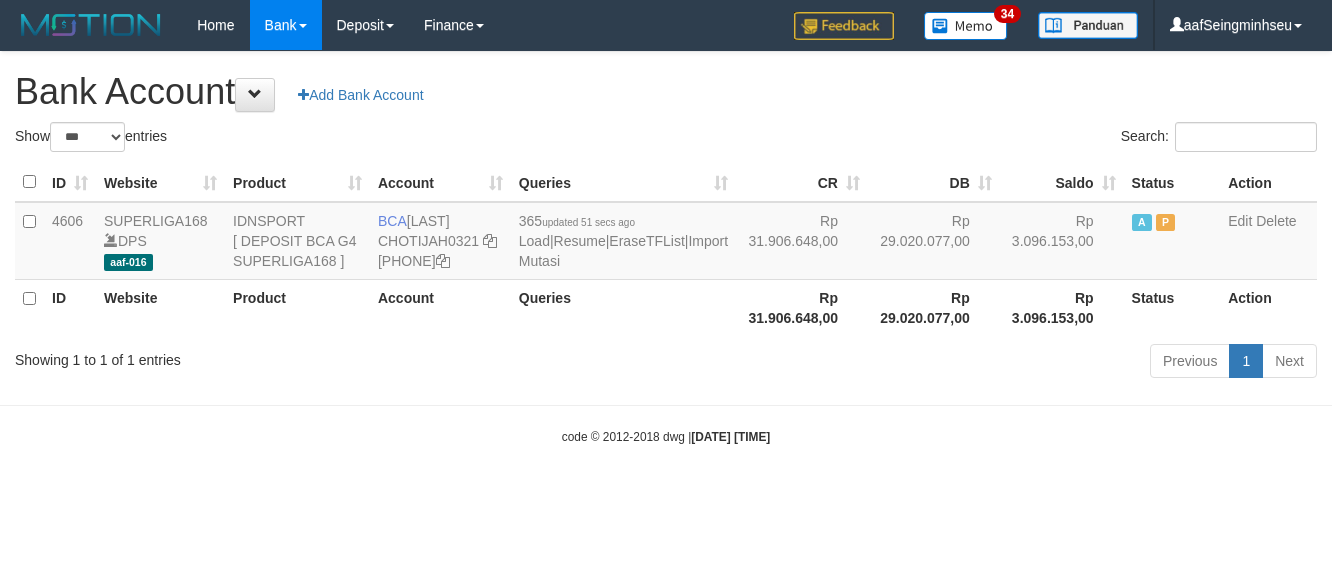scroll, scrollTop: 0, scrollLeft: 0, axis: both 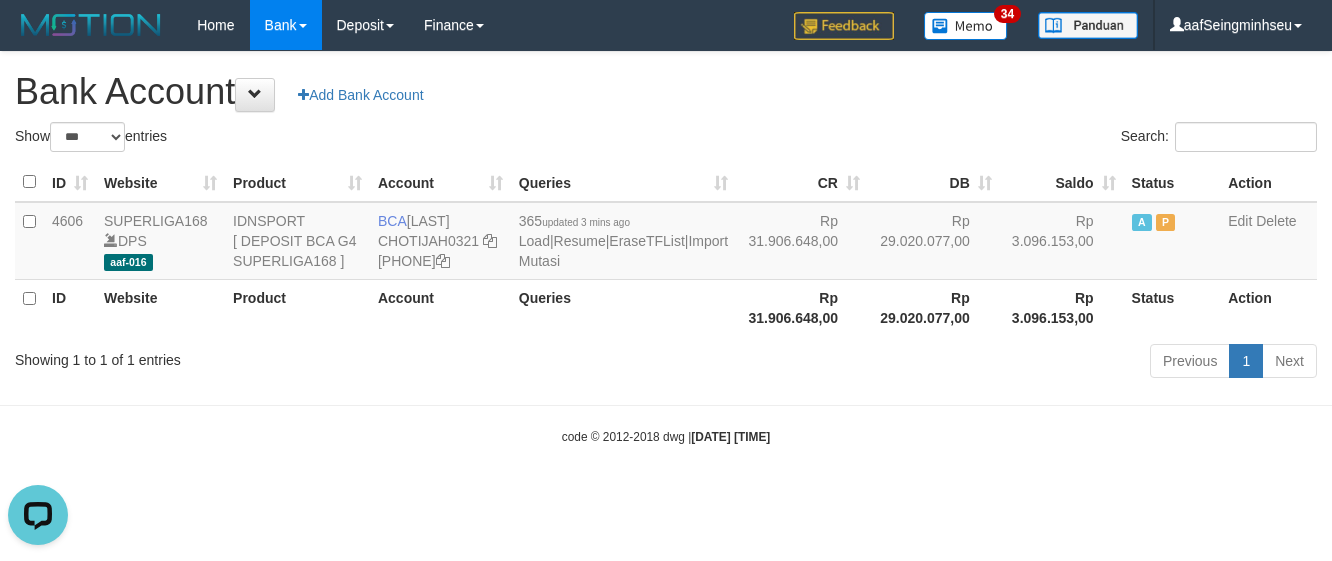 click on "Show  ** ** ** *** ***  entries" at bounding box center (333, 139) 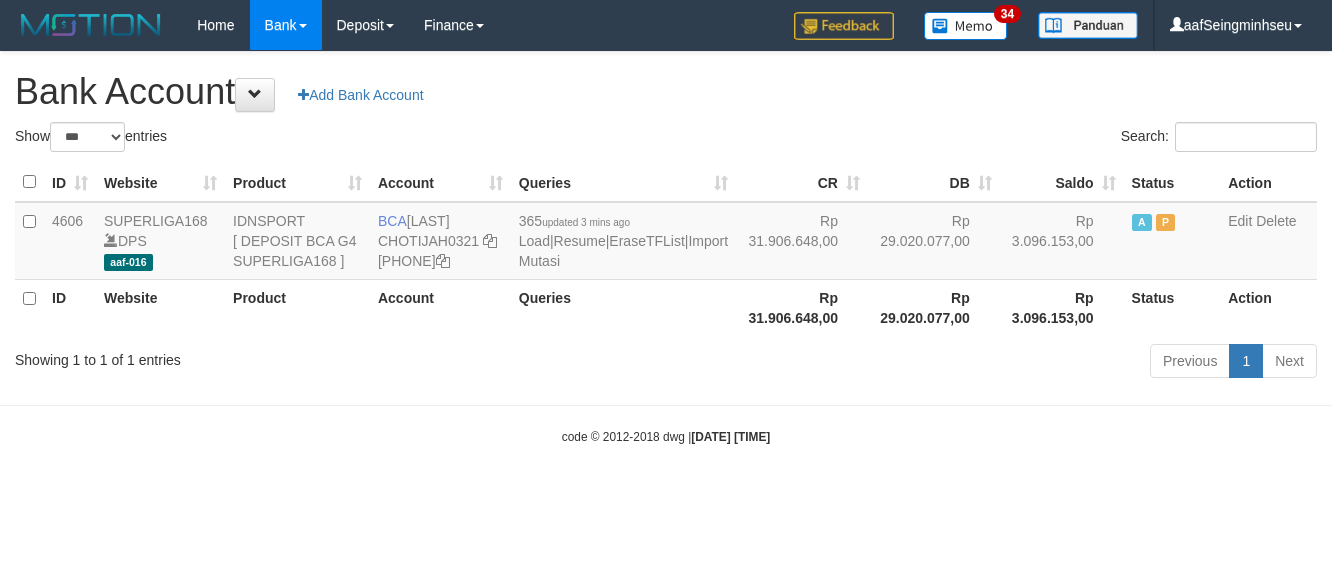 scroll, scrollTop: 0, scrollLeft: 0, axis: both 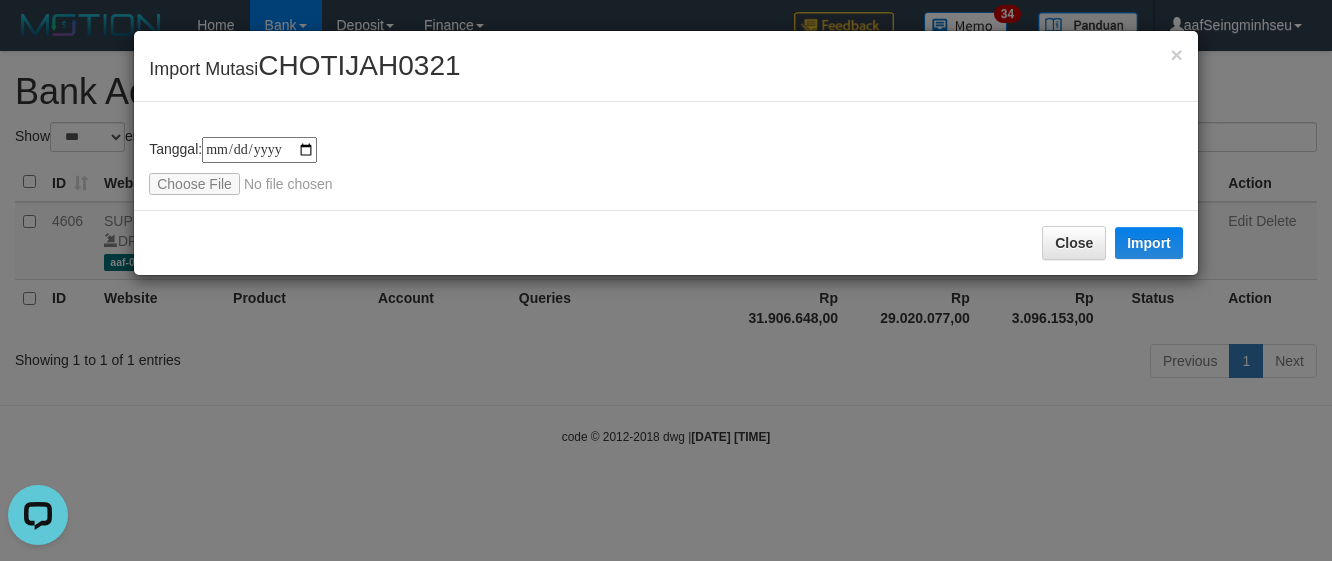 click on "×
Import Mutasi  [LAST]" at bounding box center (666, 66) 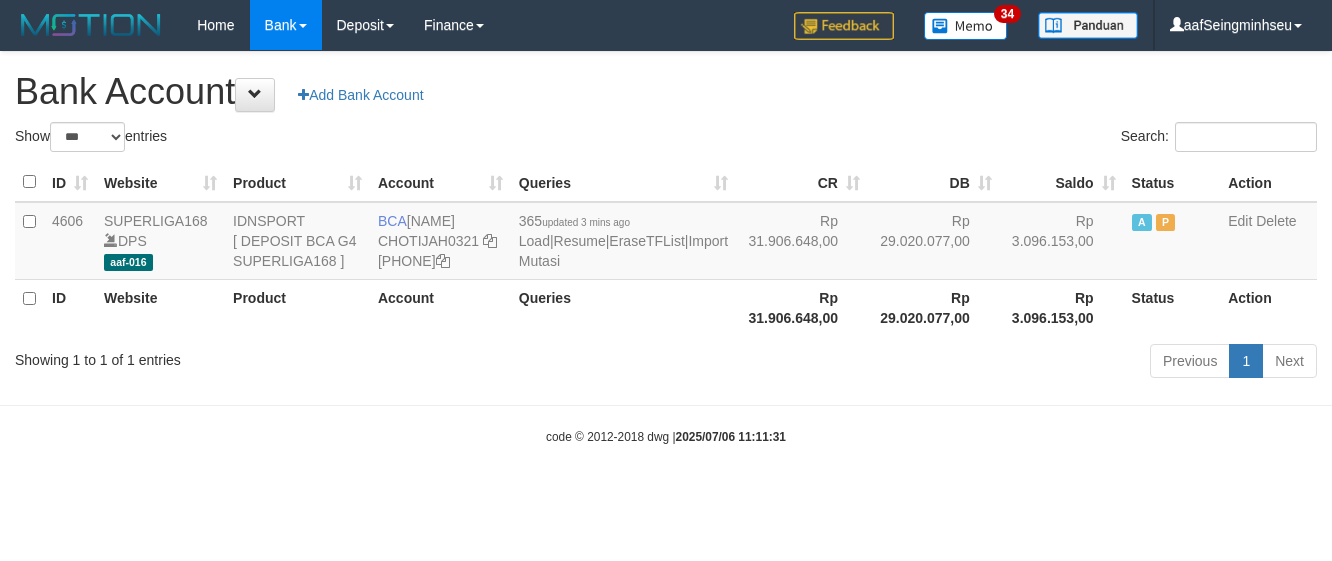 scroll, scrollTop: 0, scrollLeft: 0, axis: both 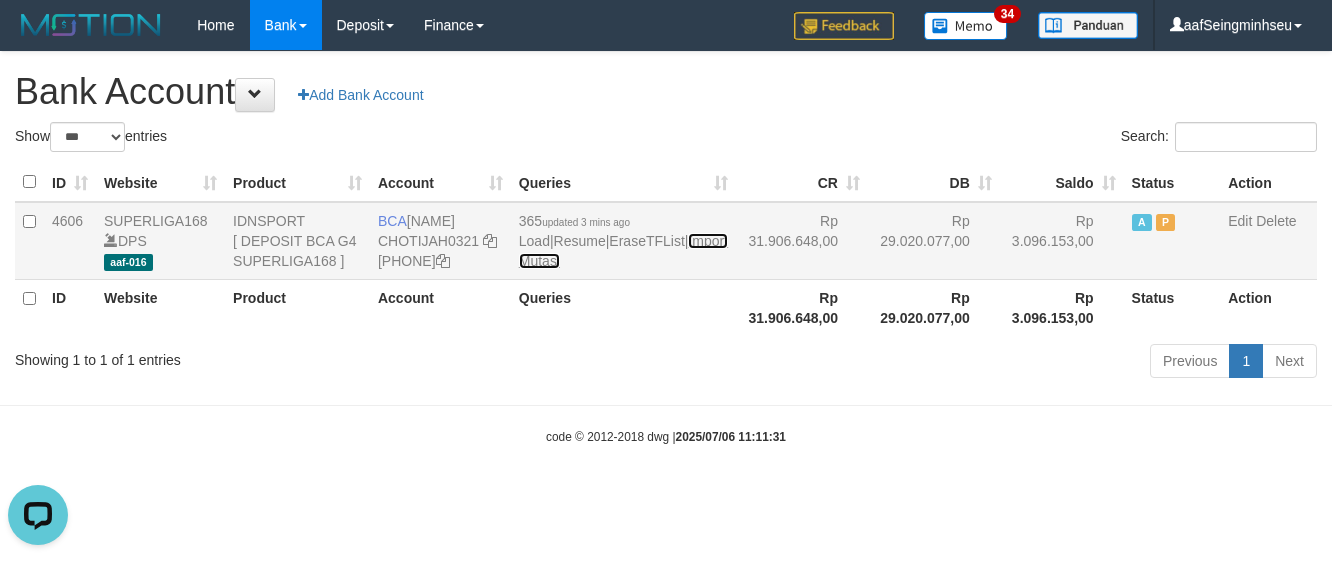 click on "Import Mutasi" at bounding box center [623, 251] 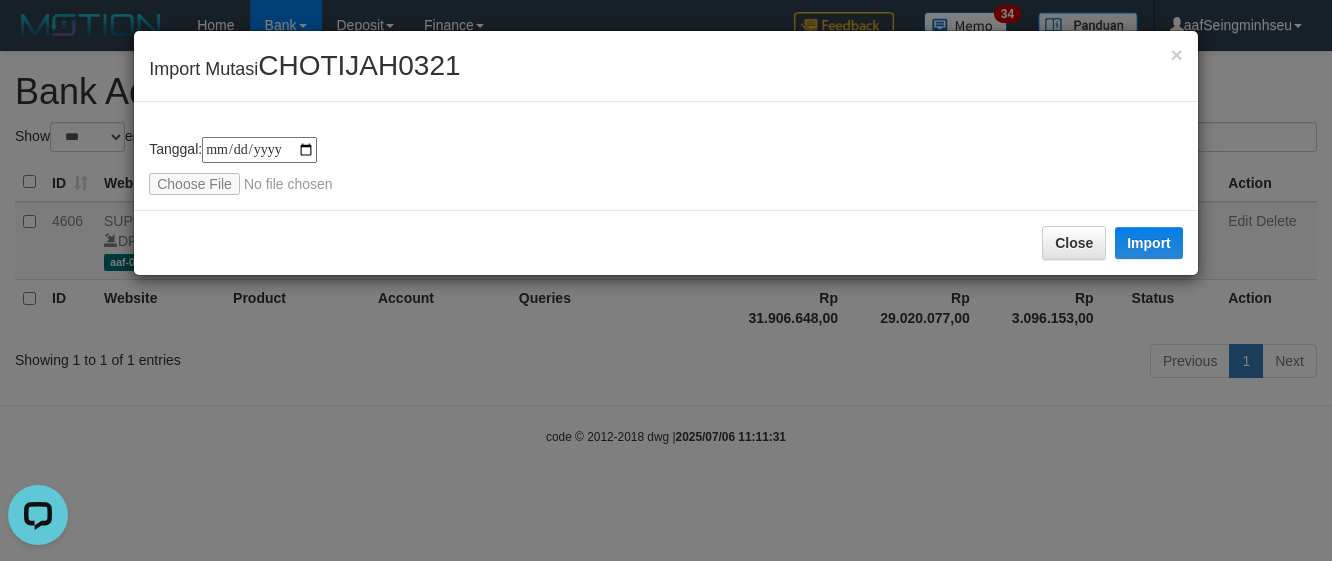 type on "**********" 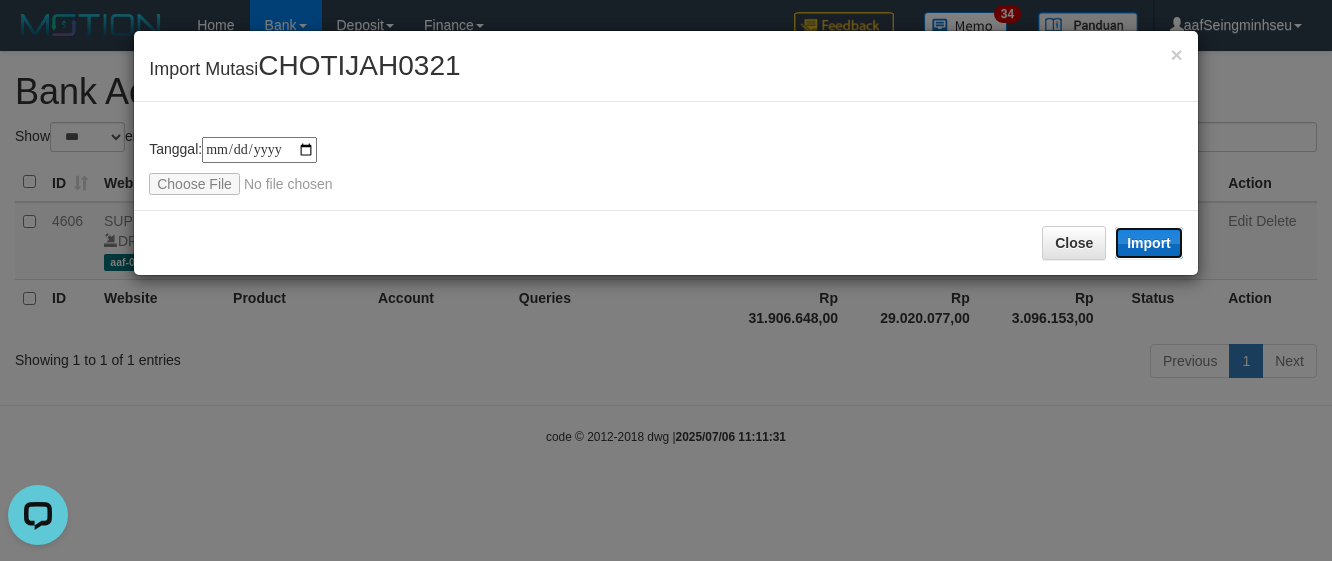 click on "Import" at bounding box center (1149, 243) 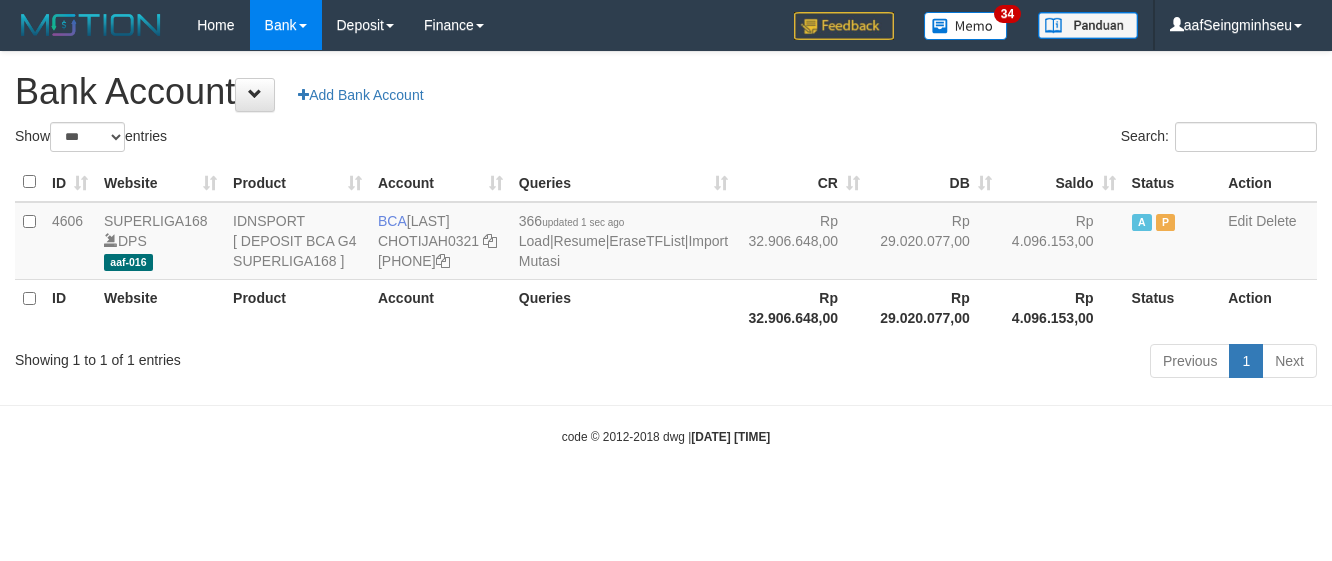 scroll, scrollTop: 0, scrollLeft: 0, axis: both 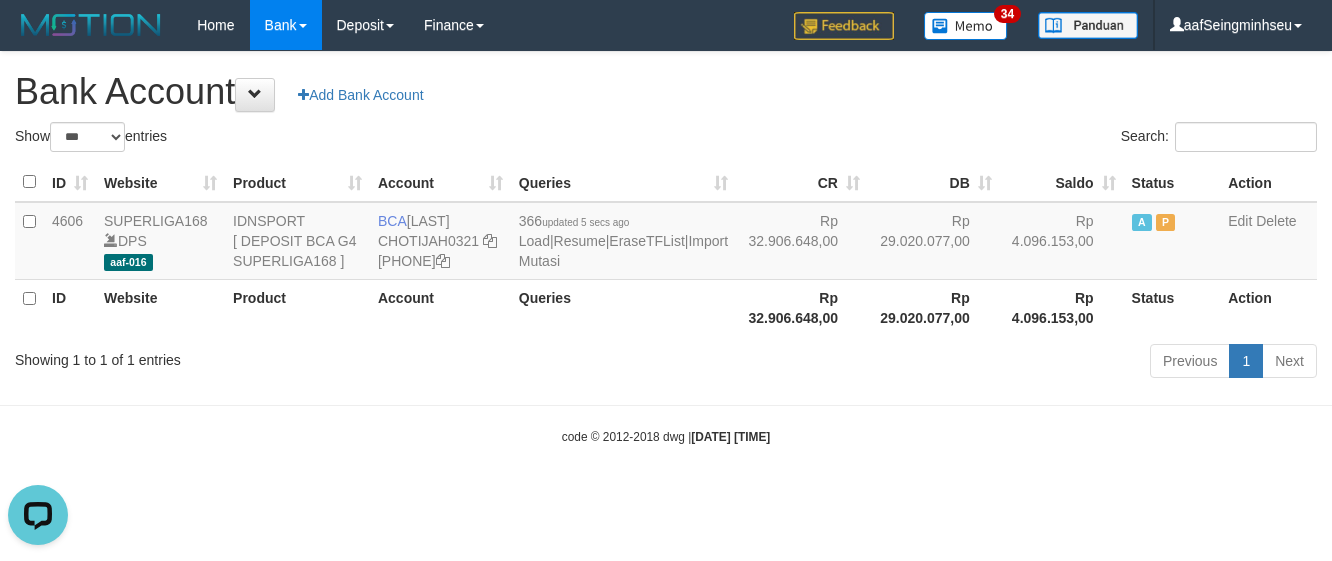 click on "Search:" at bounding box center [999, 139] 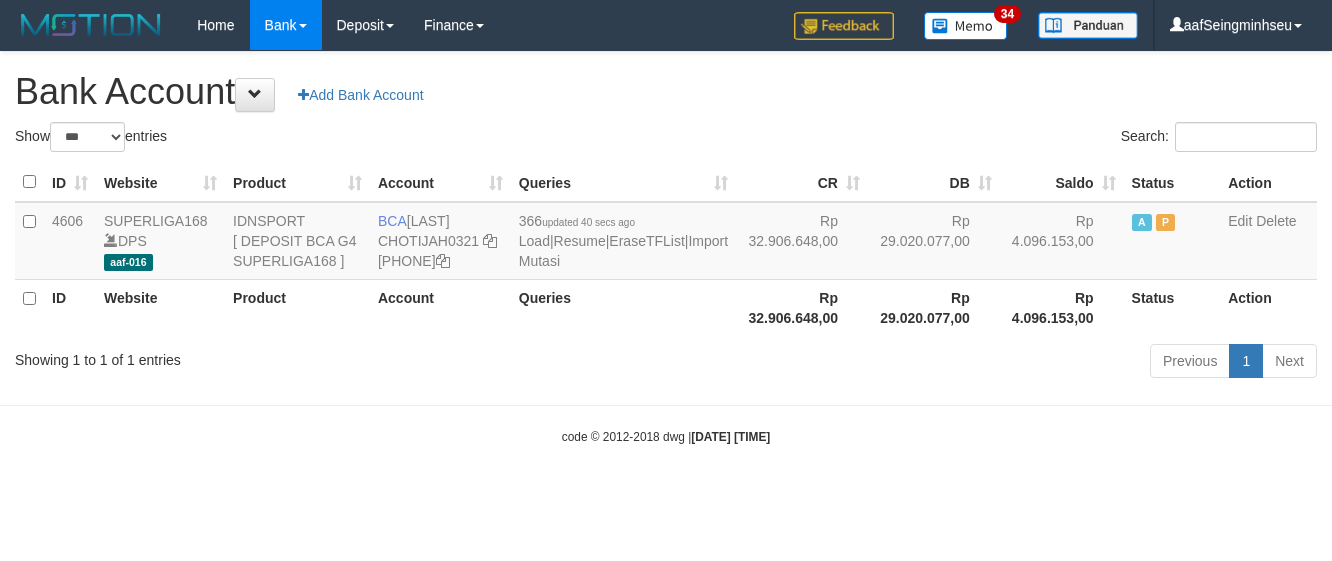 scroll, scrollTop: 0, scrollLeft: 0, axis: both 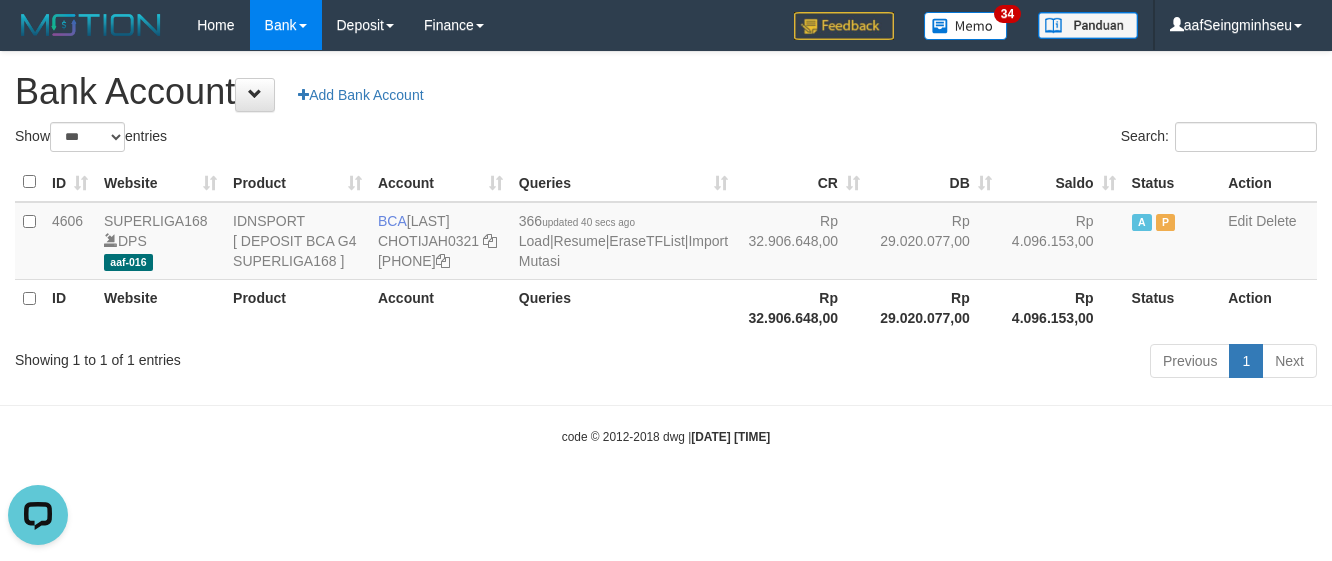 click on "Show  ** ** ** *** ***  entries" at bounding box center [333, 139] 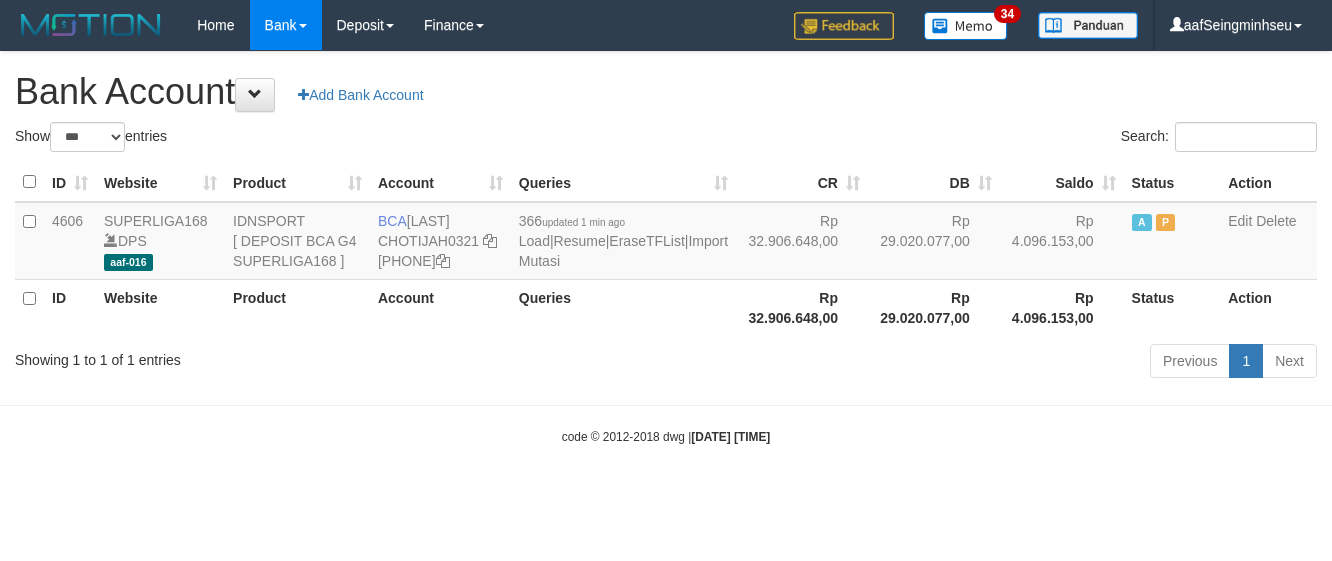 scroll, scrollTop: 0, scrollLeft: 0, axis: both 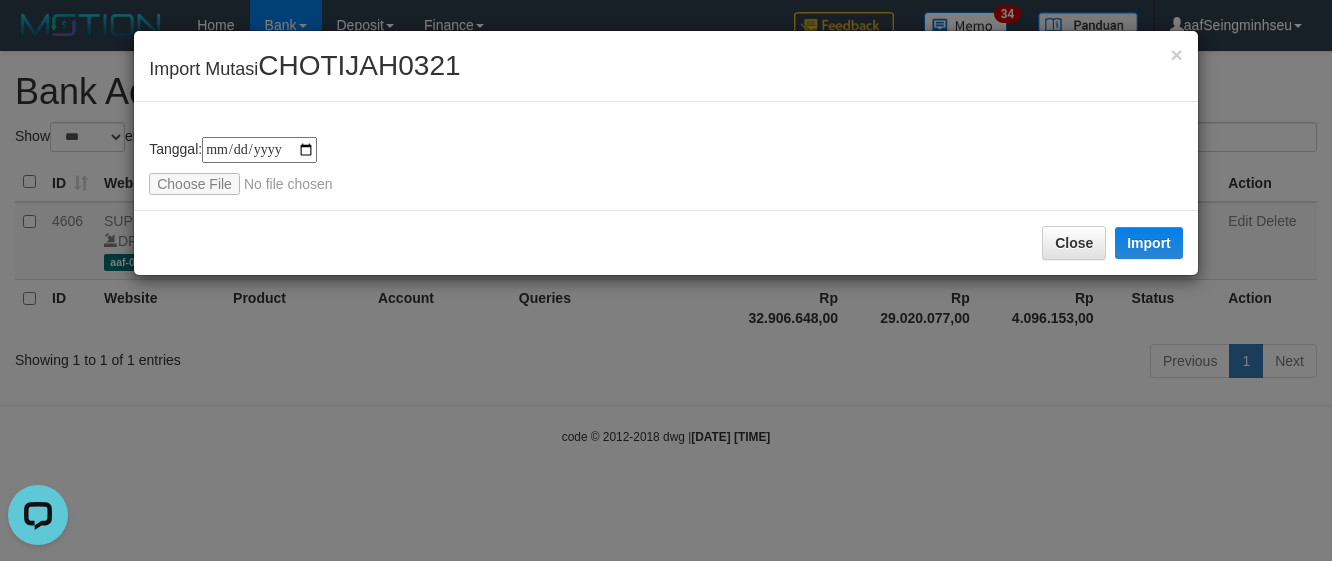 type on "**********" 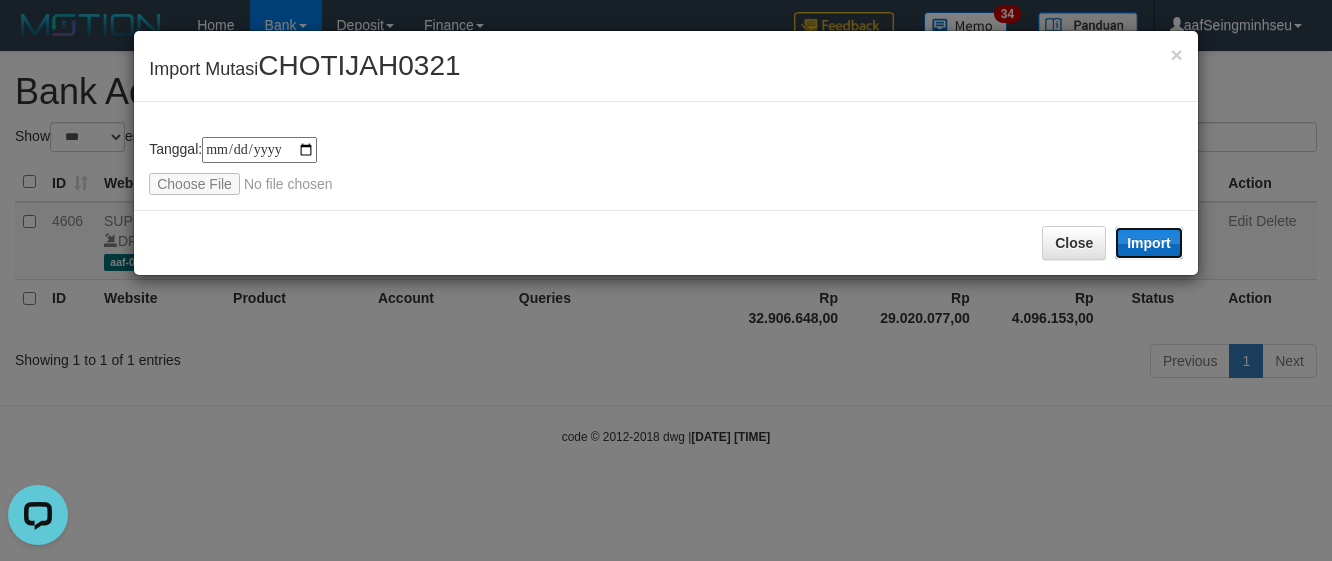 click on "Import" at bounding box center [1149, 243] 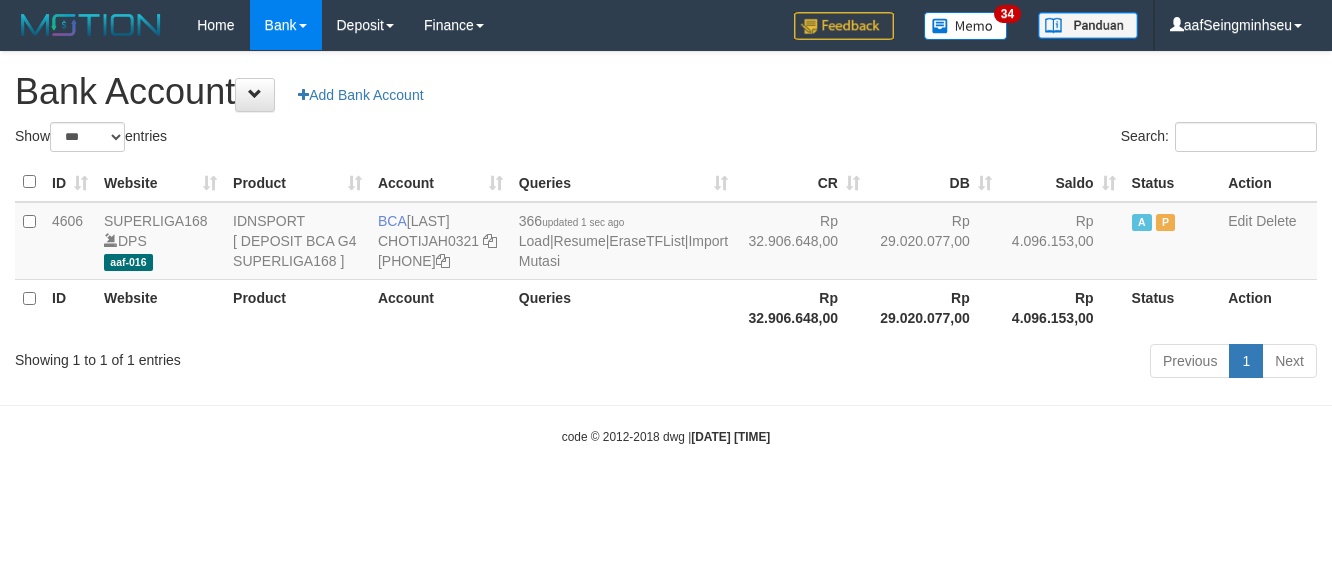 scroll, scrollTop: 0, scrollLeft: 0, axis: both 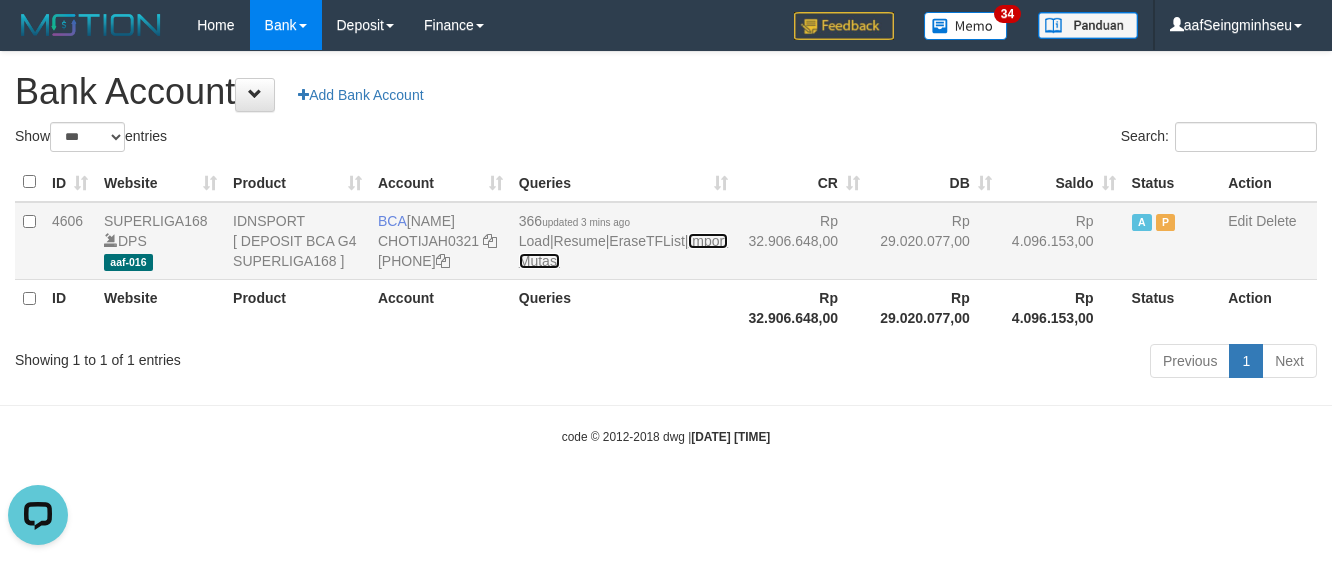 click on "Import Mutasi" at bounding box center (623, 251) 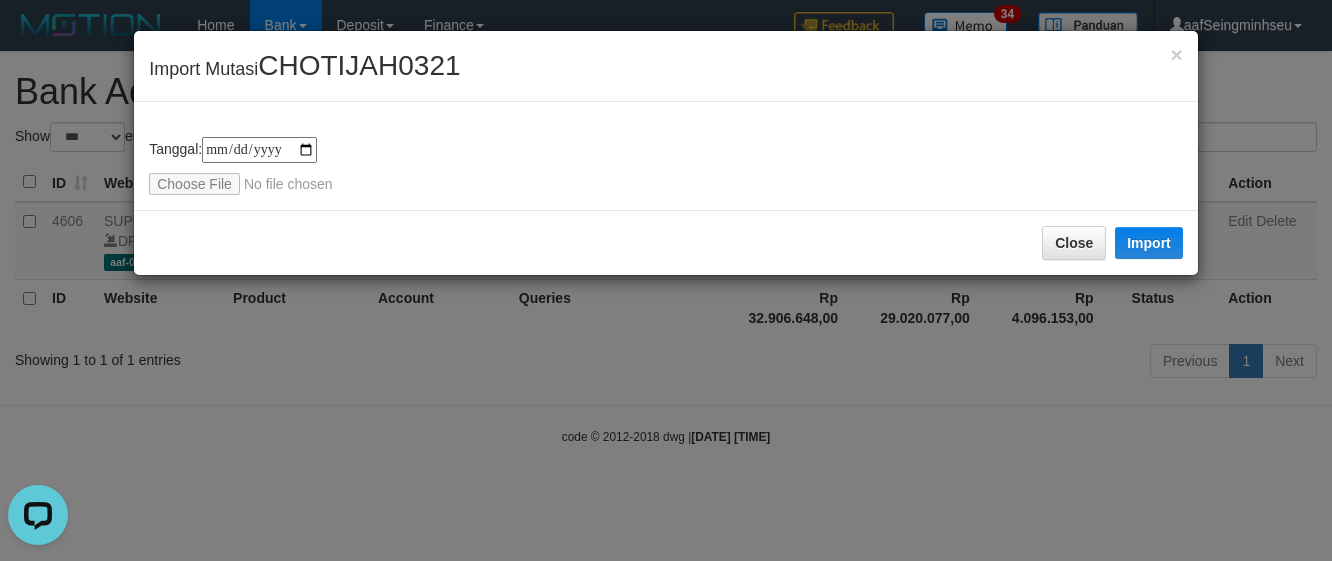 type on "**********" 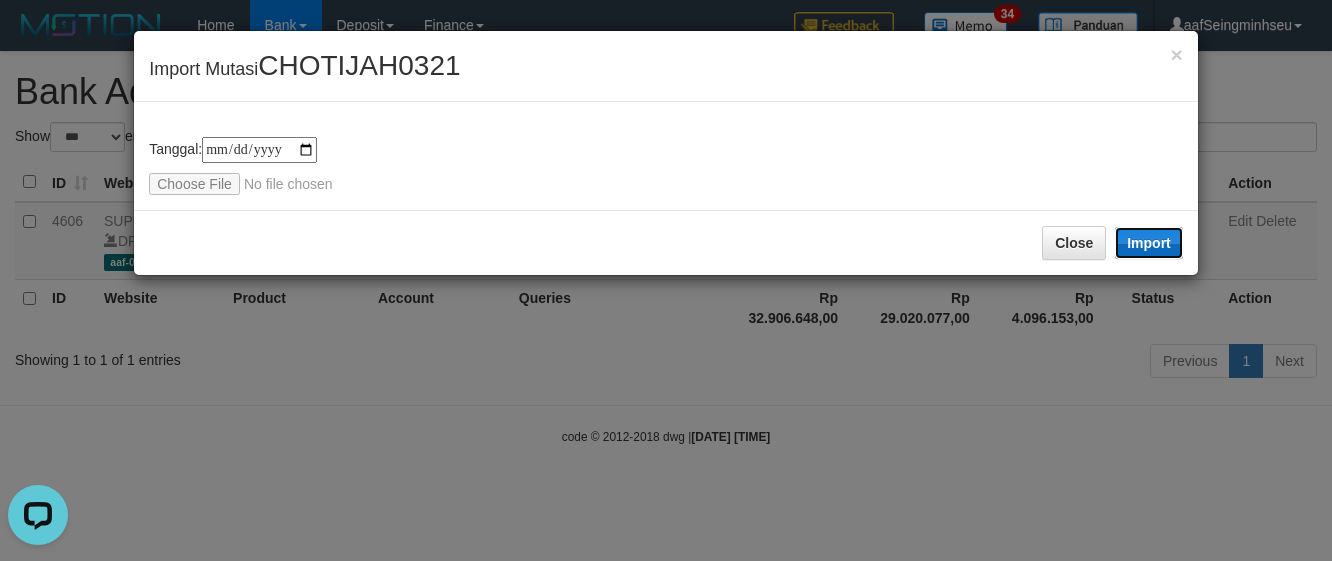 click on "Import" at bounding box center [1149, 243] 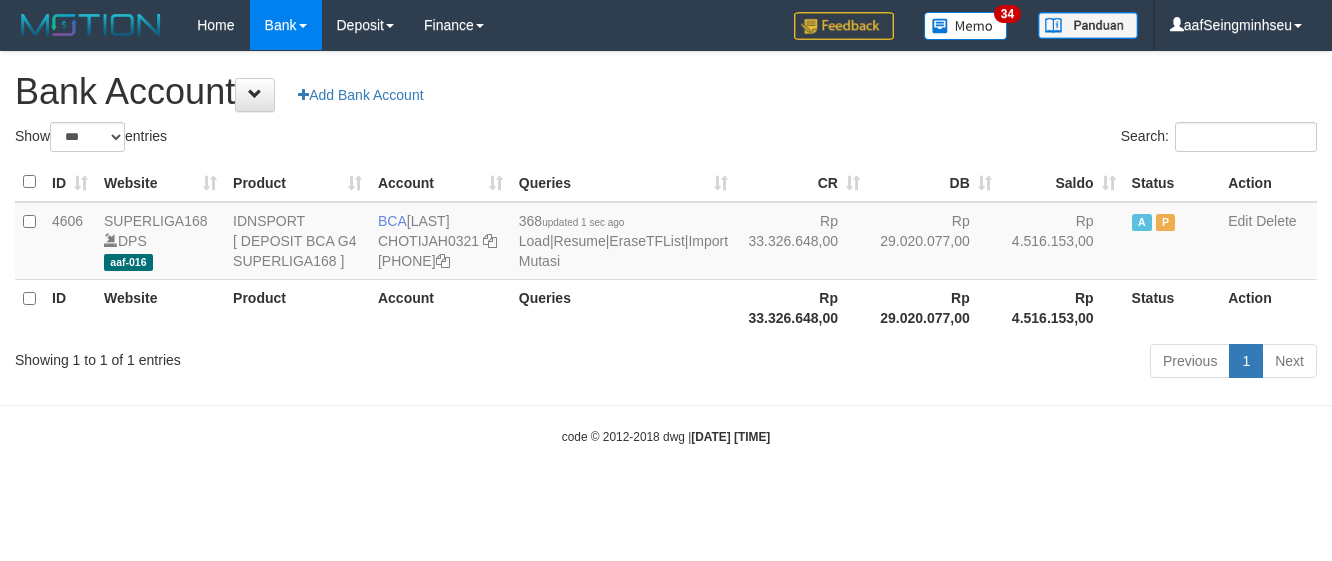 scroll, scrollTop: 0, scrollLeft: 0, axis: both 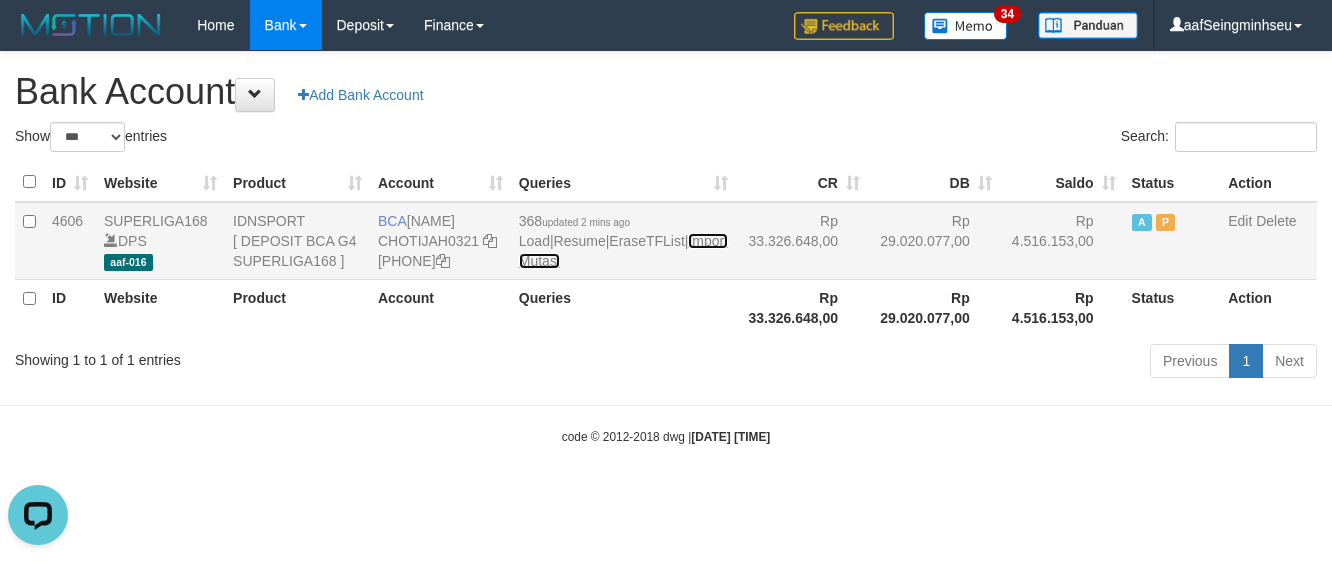 click on "Import Mutasi" at bounding box center [623, 251] 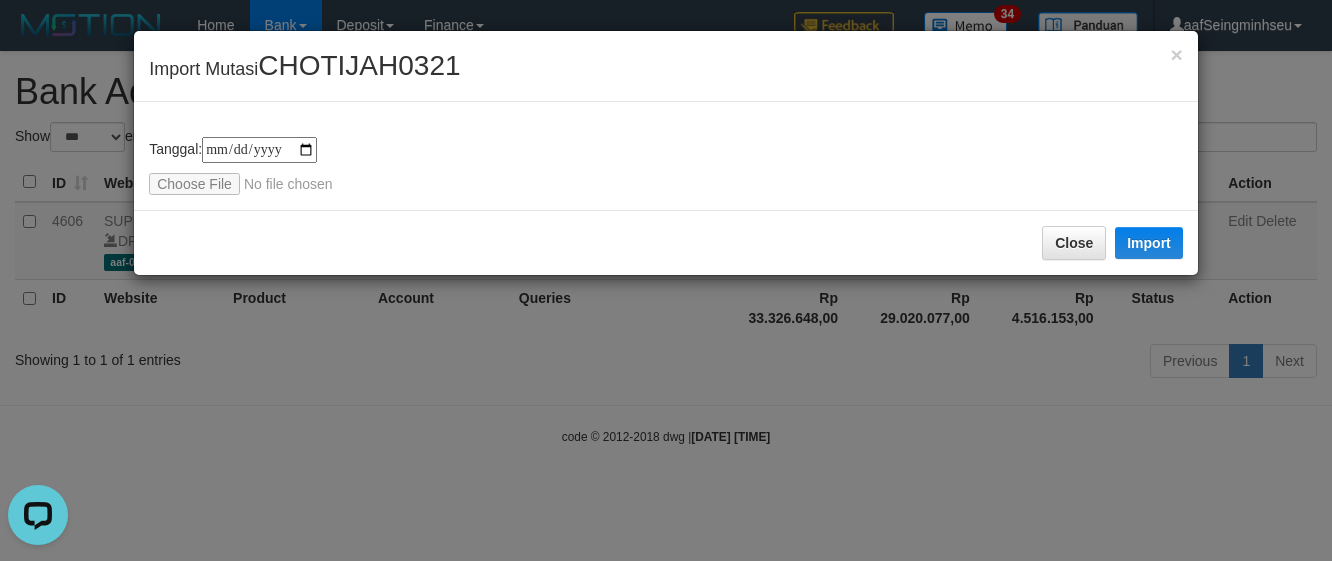 type on "**********" 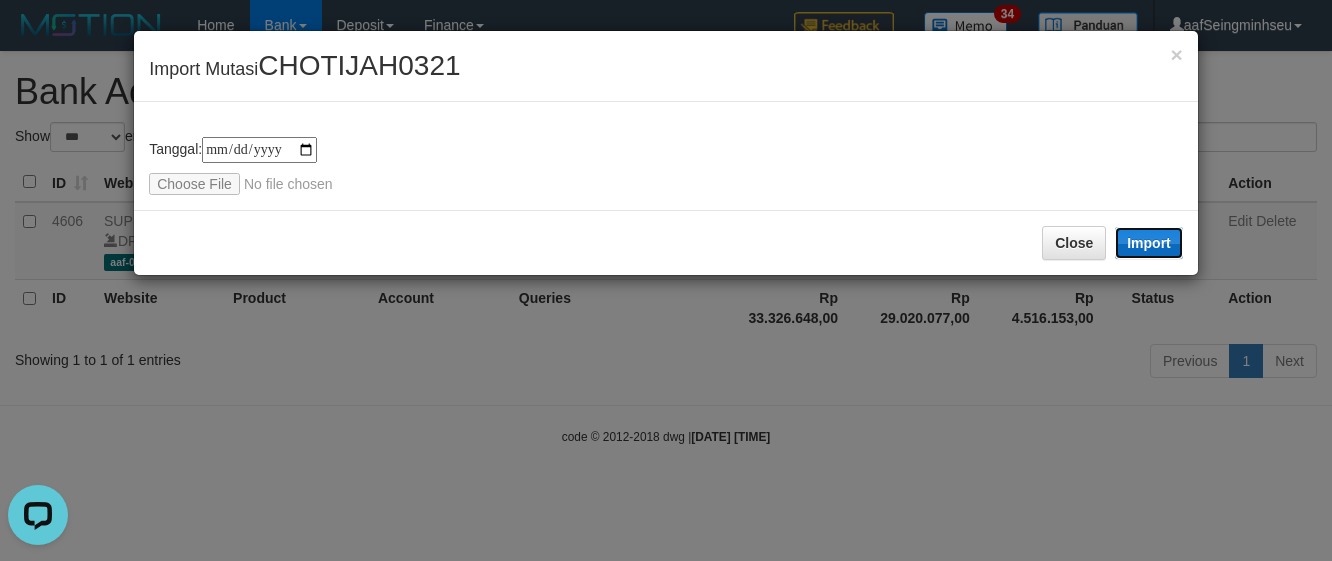 click on "Import" at bounding box center [1149, 243] 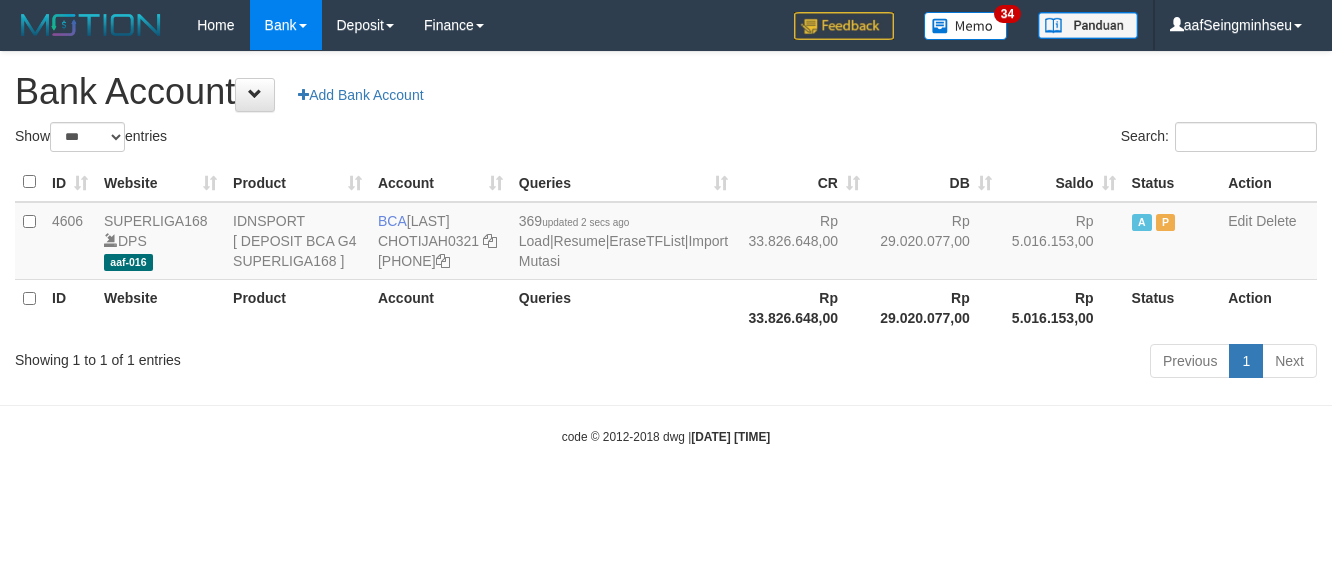 scroll, scrollTop: 0, scrollLeft: 0, axis: both 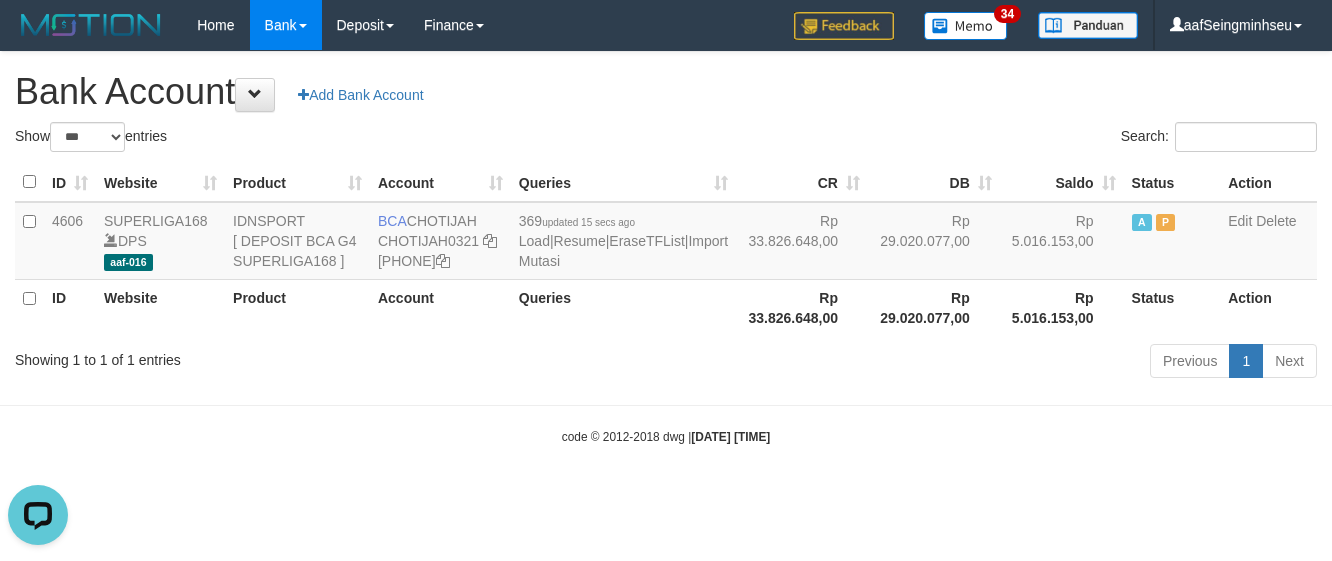 click on "Search:" at bounding box center (999, 139) 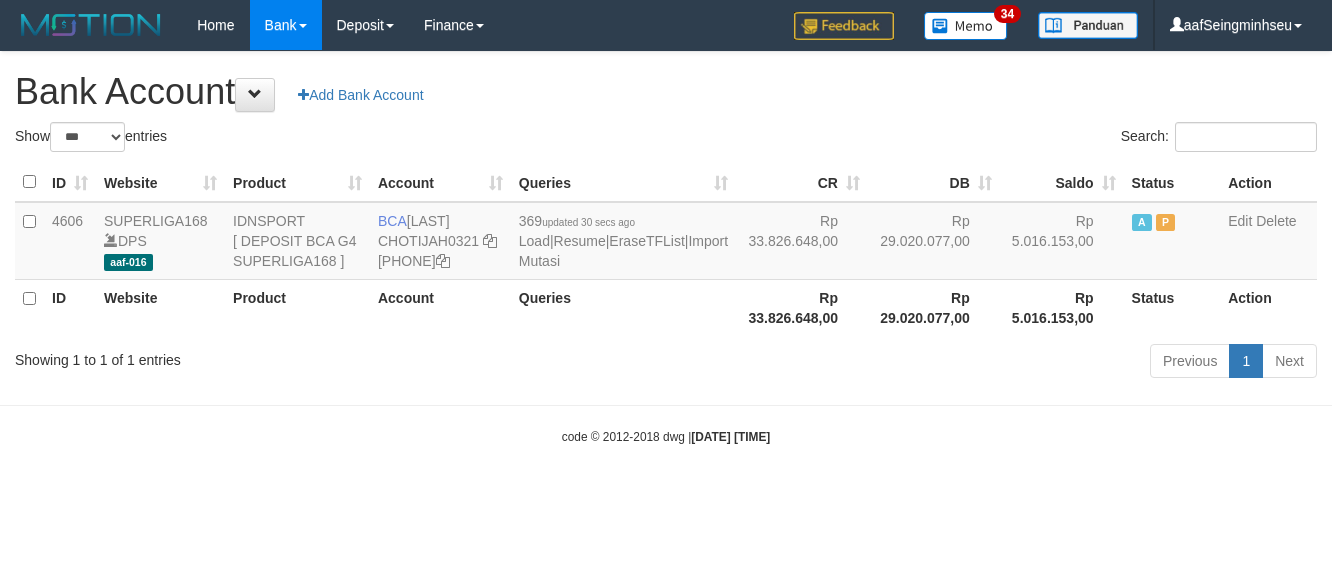 scroll, scrollTop: 0, scrollLeft: 0, axis: both 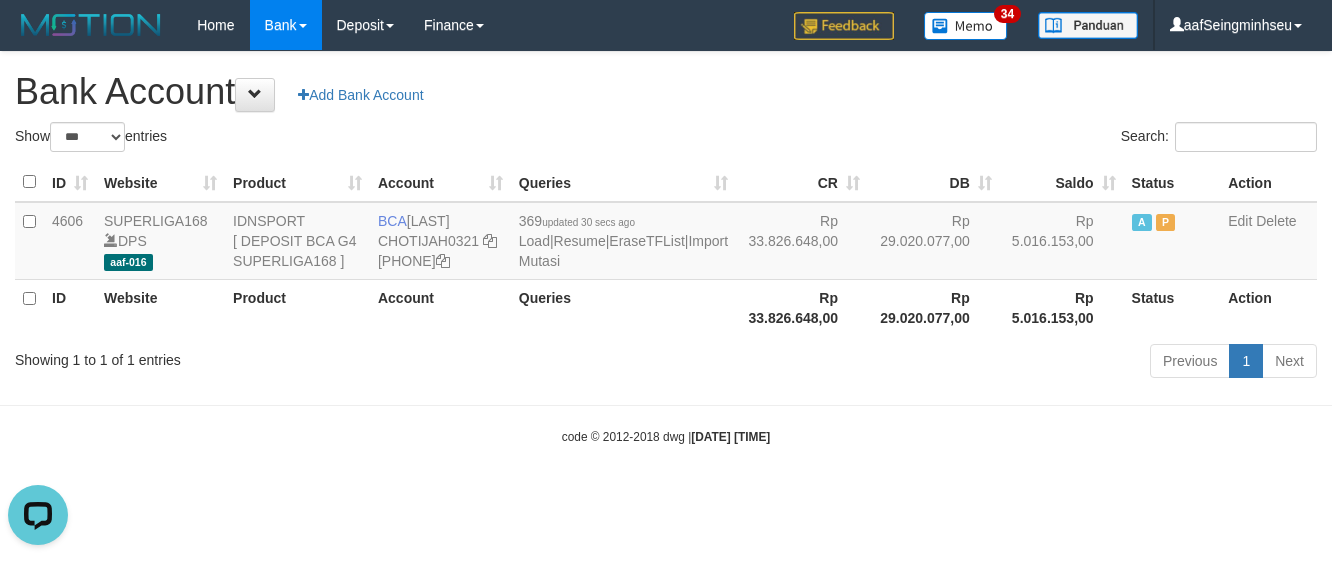 click on "Search:" at bounding box center (999, 139) 